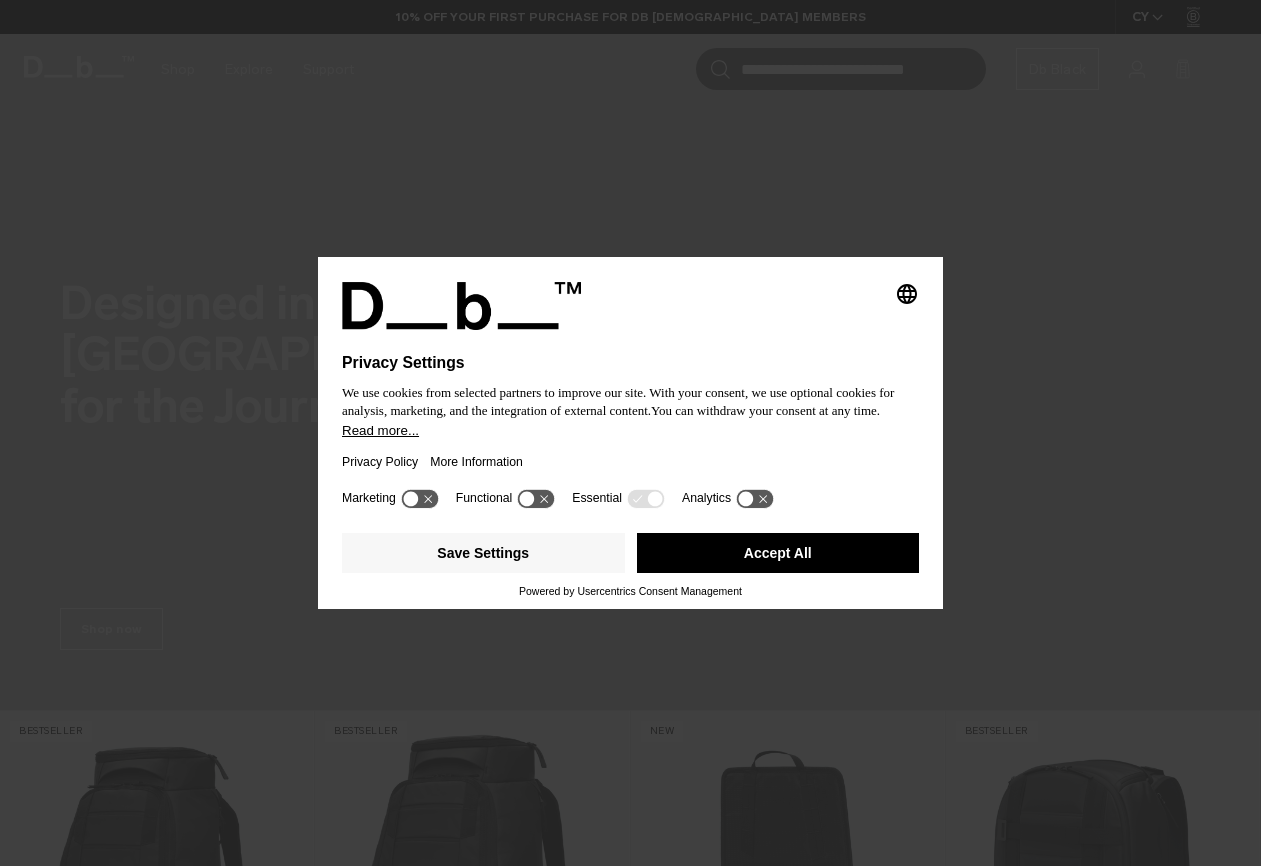scroll, scrollTop: 0, scrollLeft: 0, axis: both 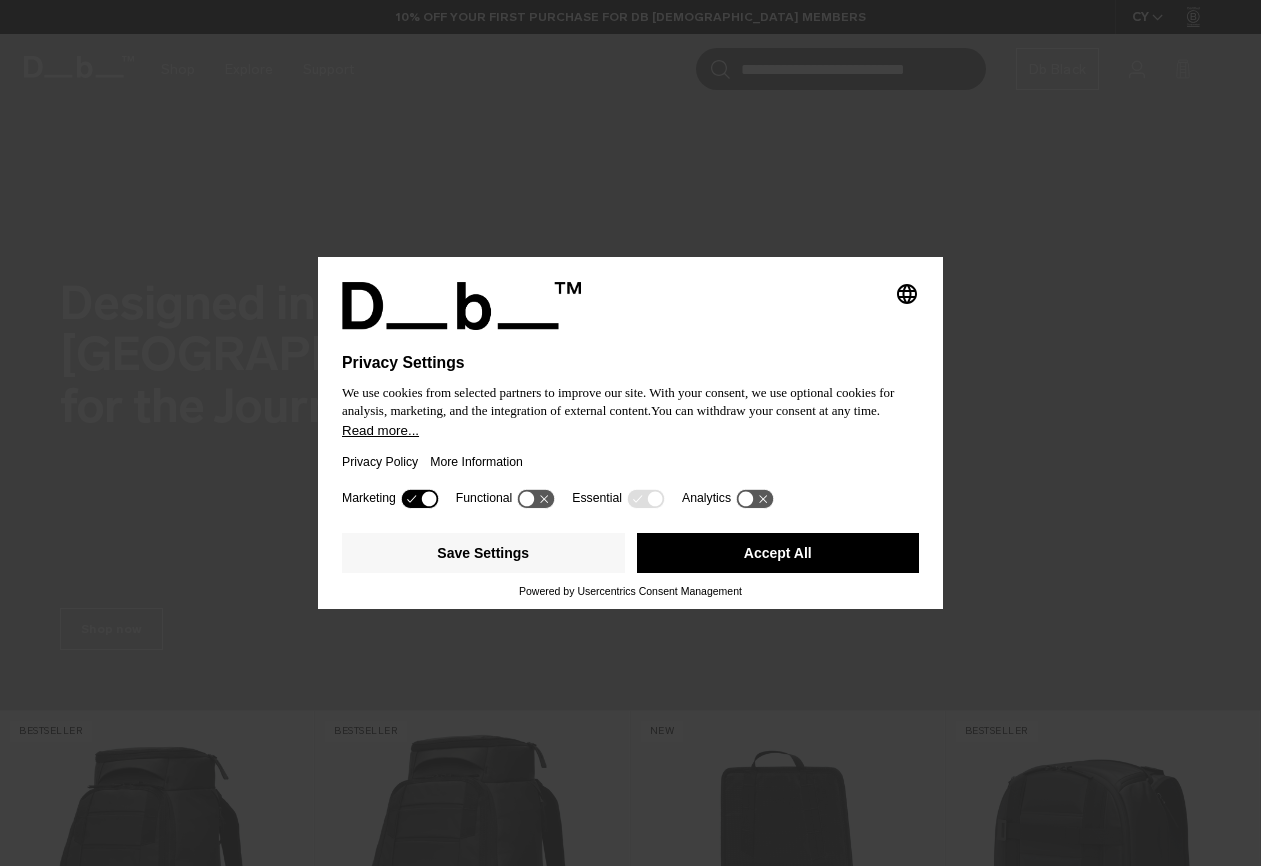 click 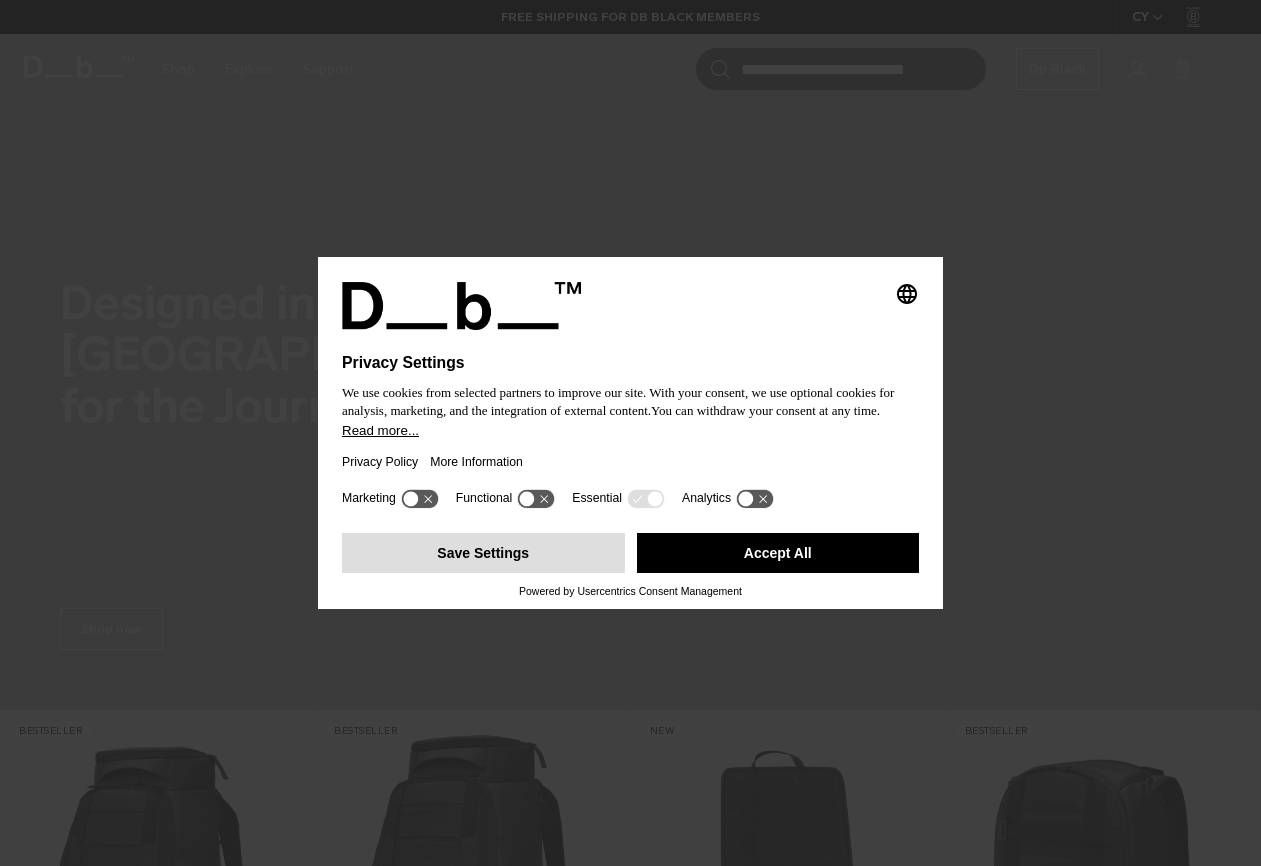 click on "Save Settings" at bounding box center (483, 553) 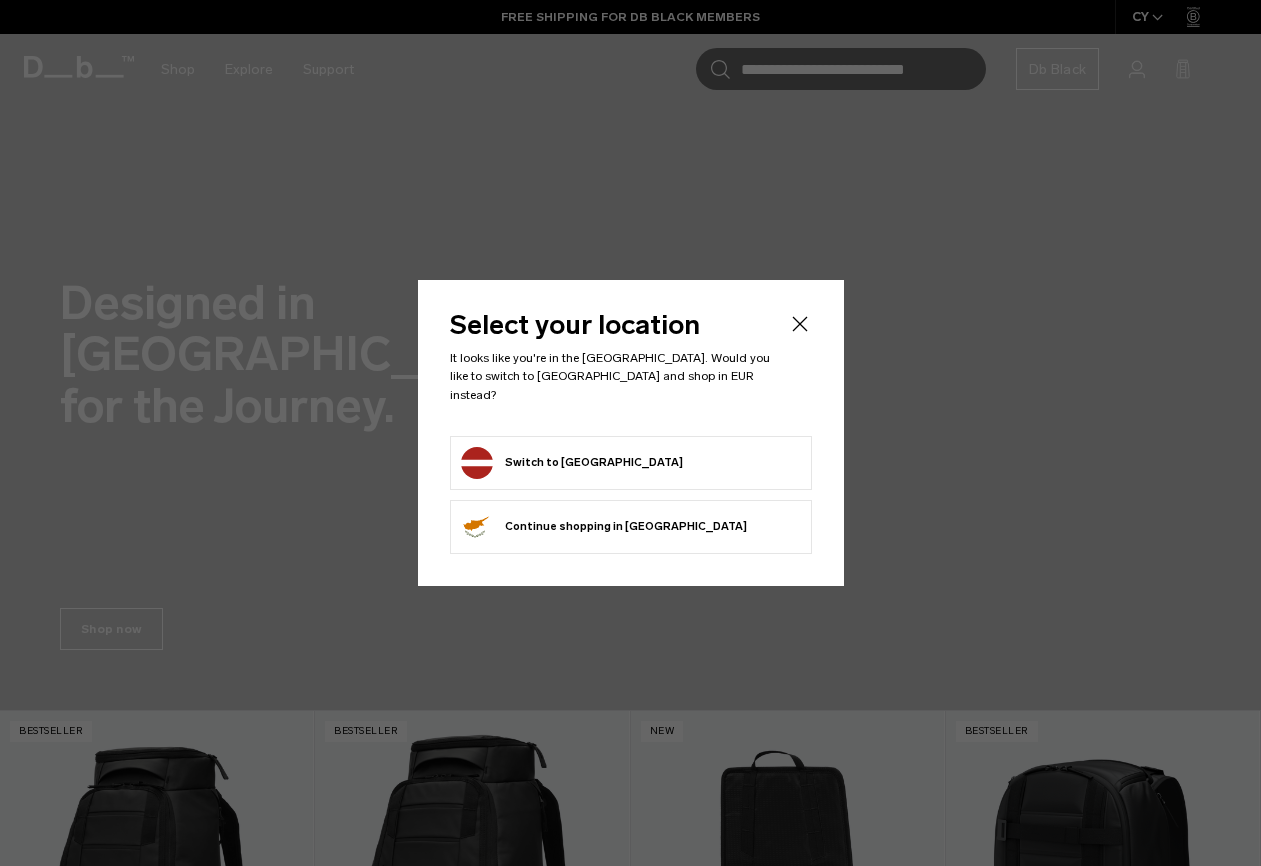 click on "Switch to Latvia" at bounding box center [572, 463] 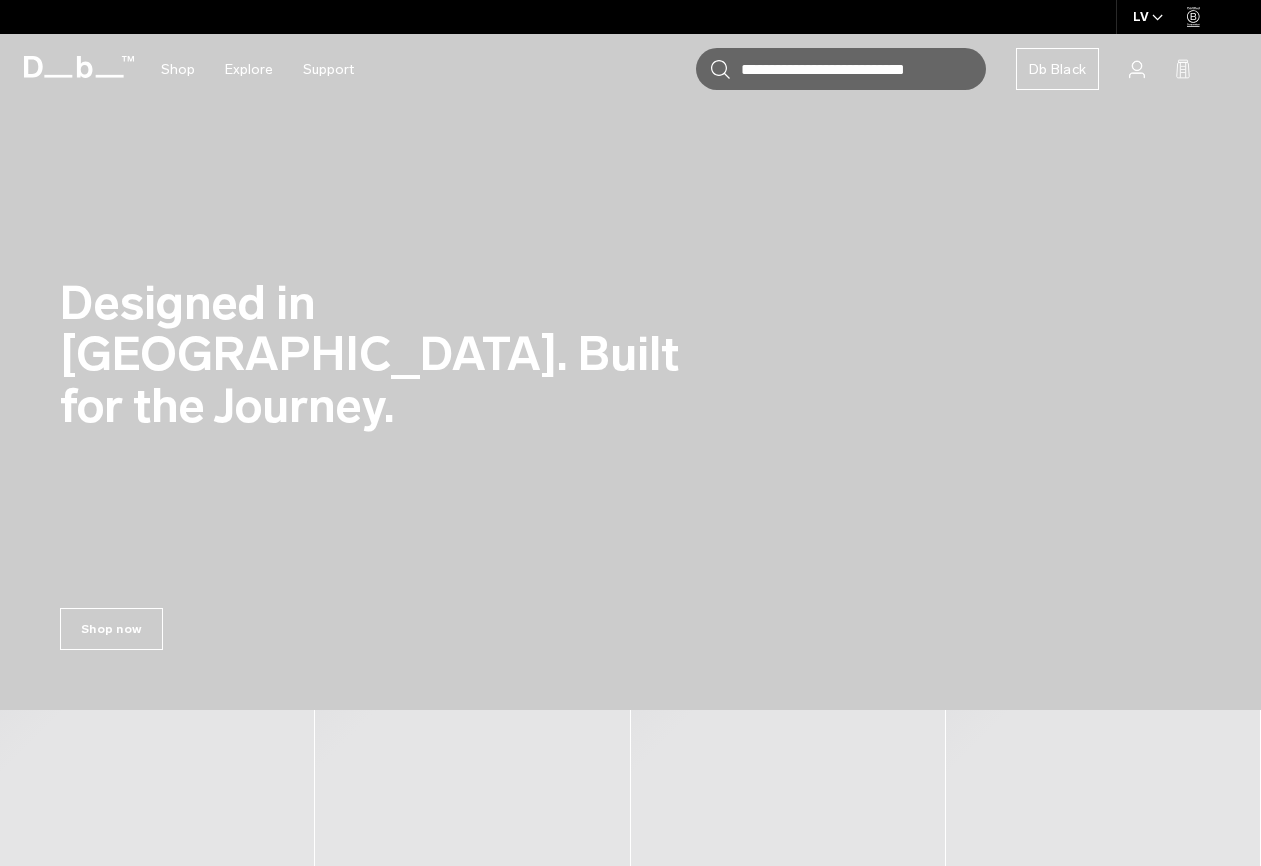 scroll, scrollTop: 0, scrollLeft: 0, axis: both 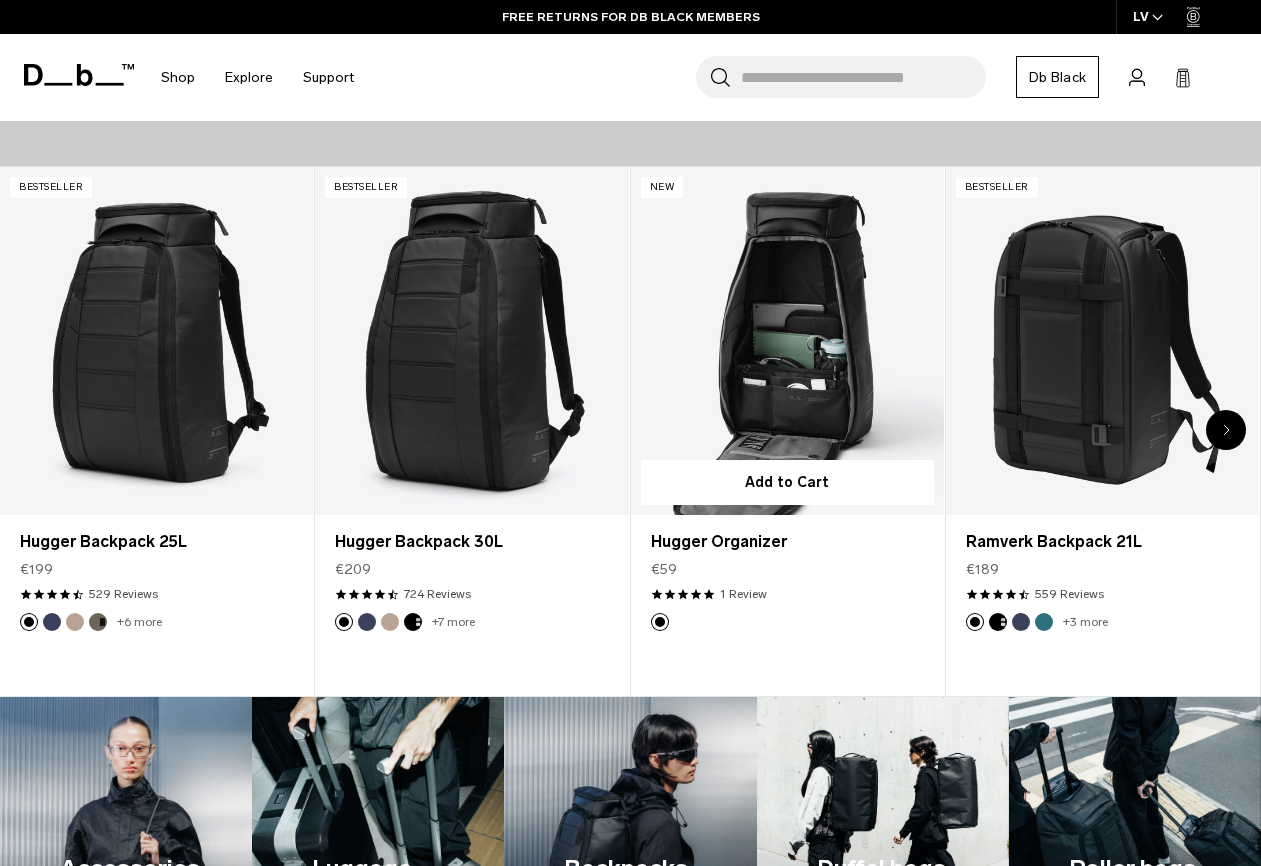 click at bounding box center [787, 341] 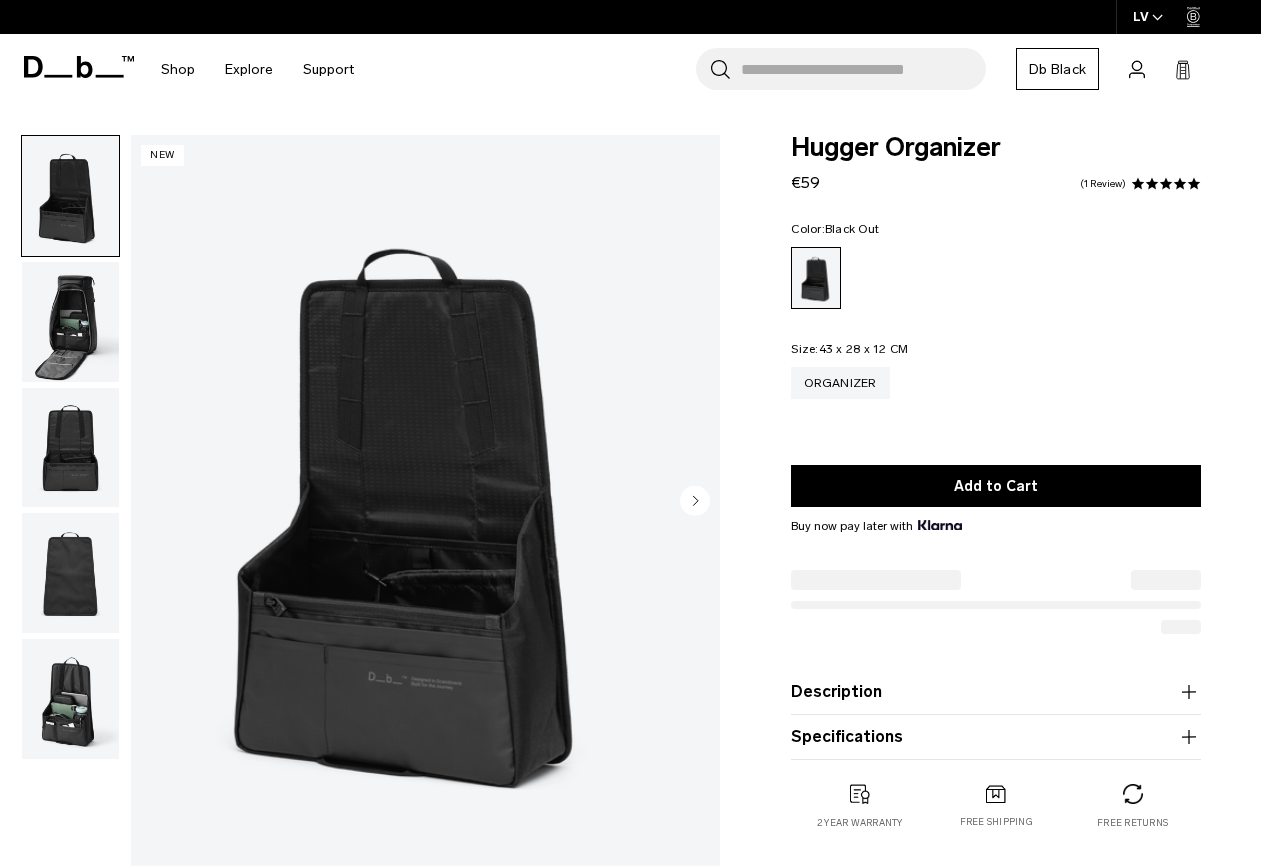 scroll, scrollTop: 0, scrollLeft: 0, axis: both 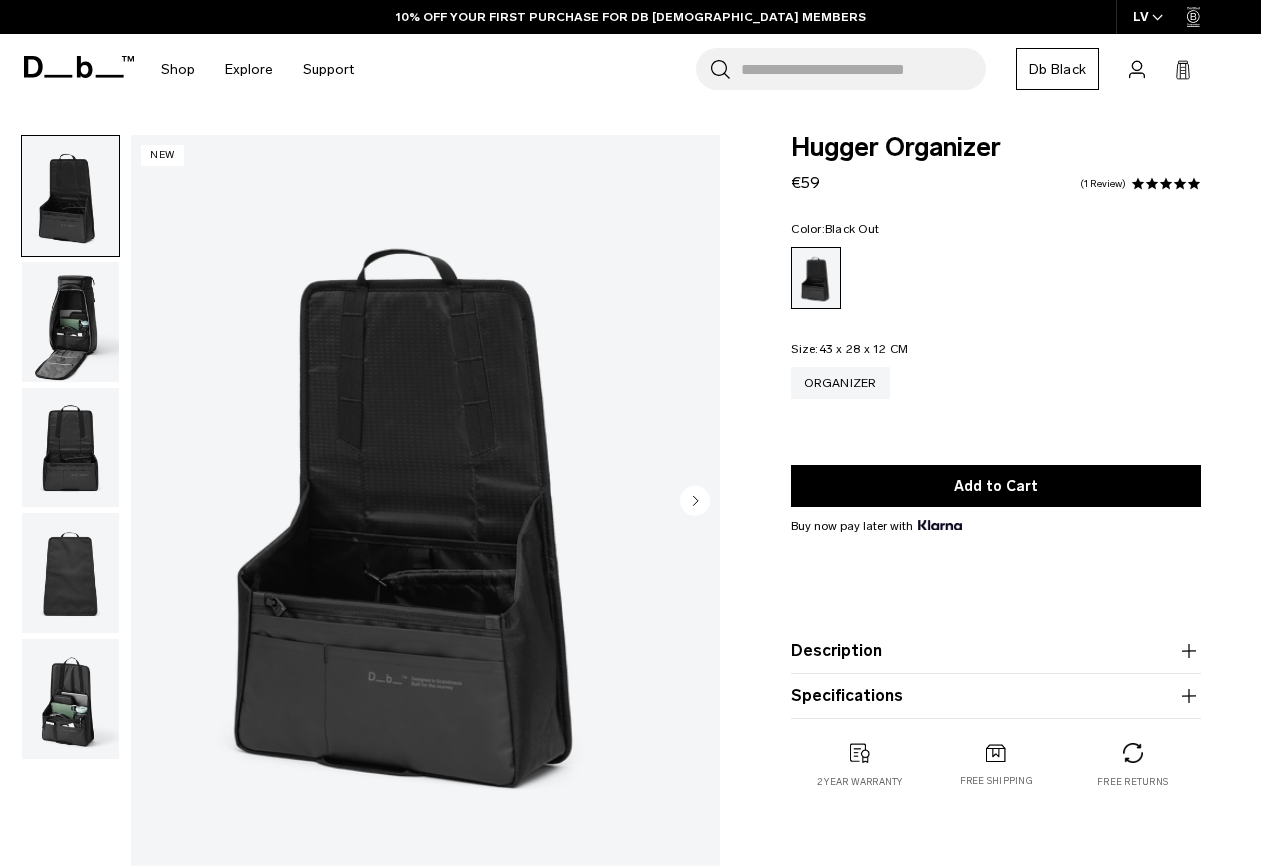 click at bounding box center [70, 322] 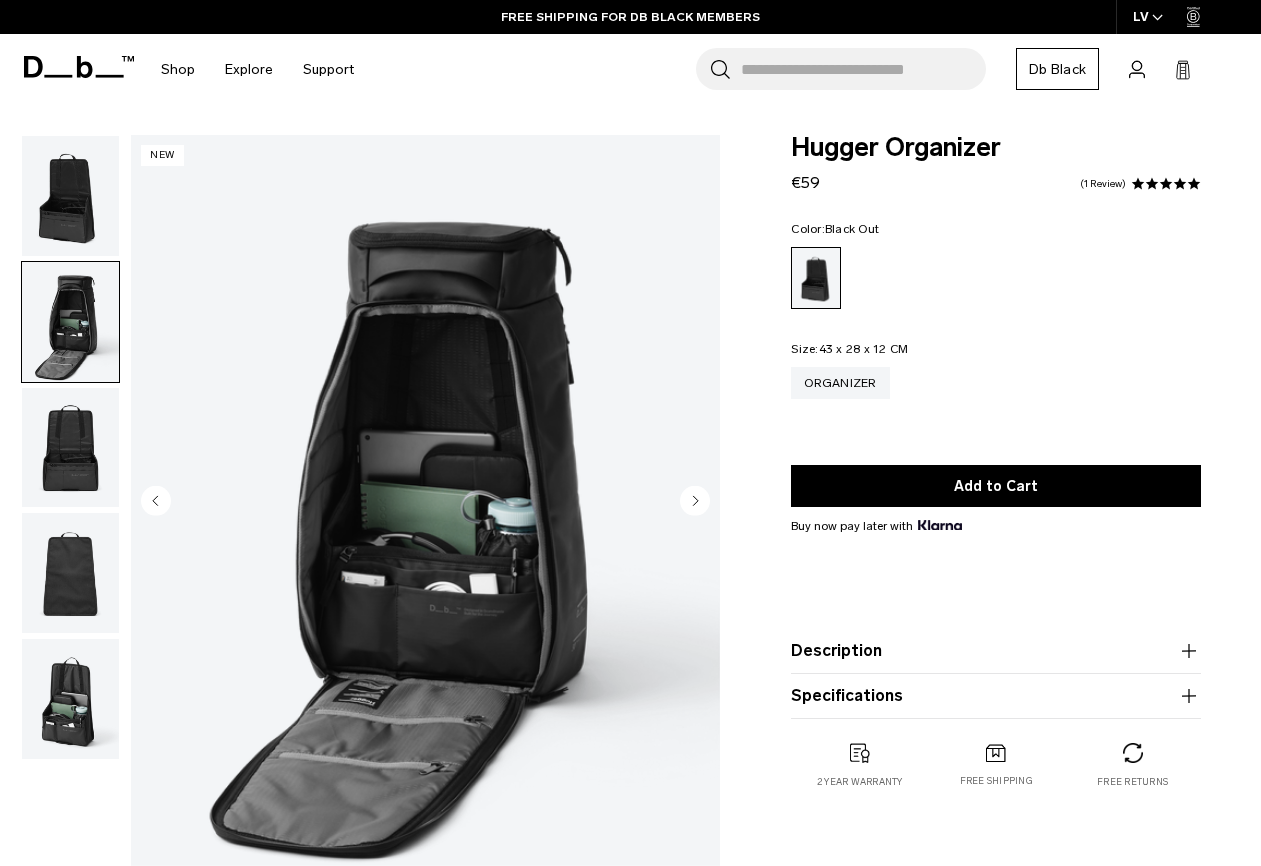 click at bounding box center (70, 448) 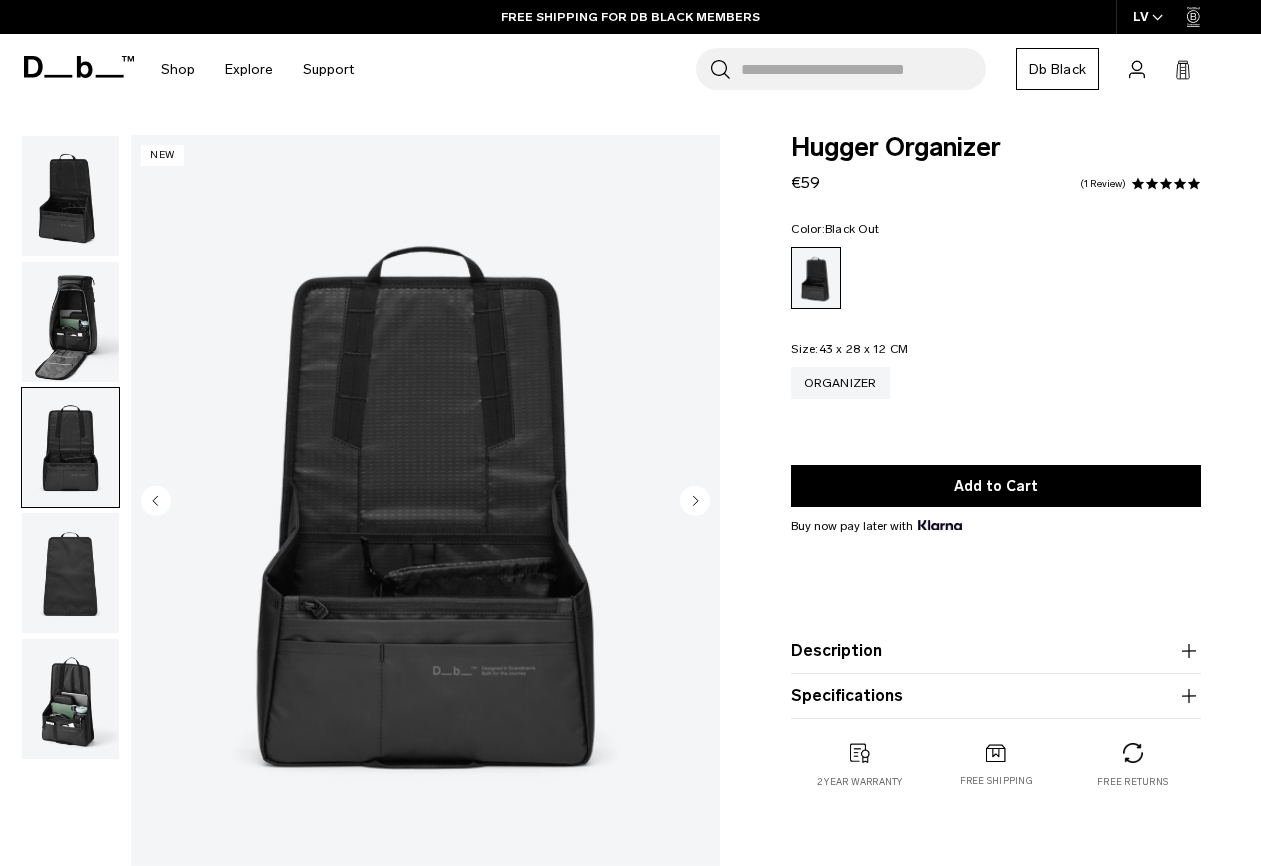 click at bounding box center (70, 573) 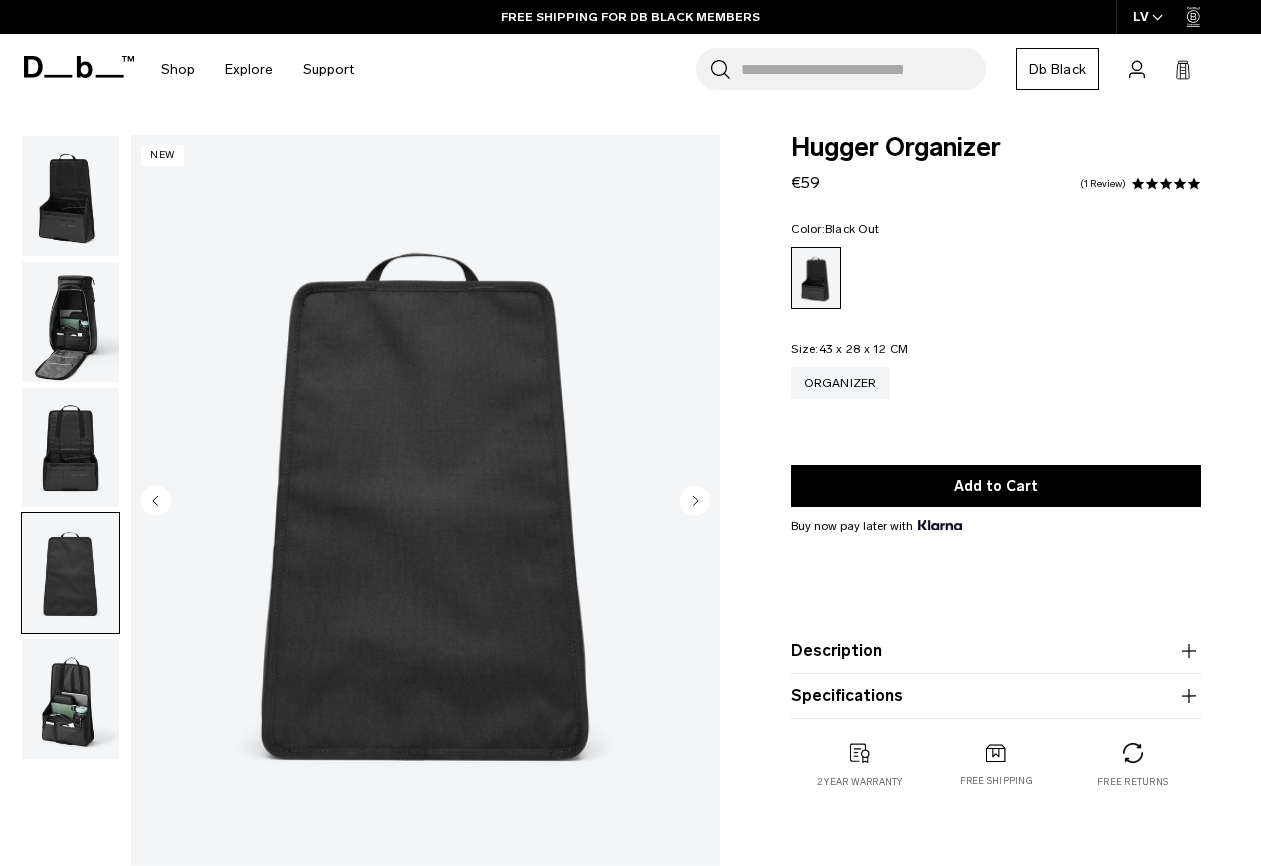 click at bounding box center [70, 699] 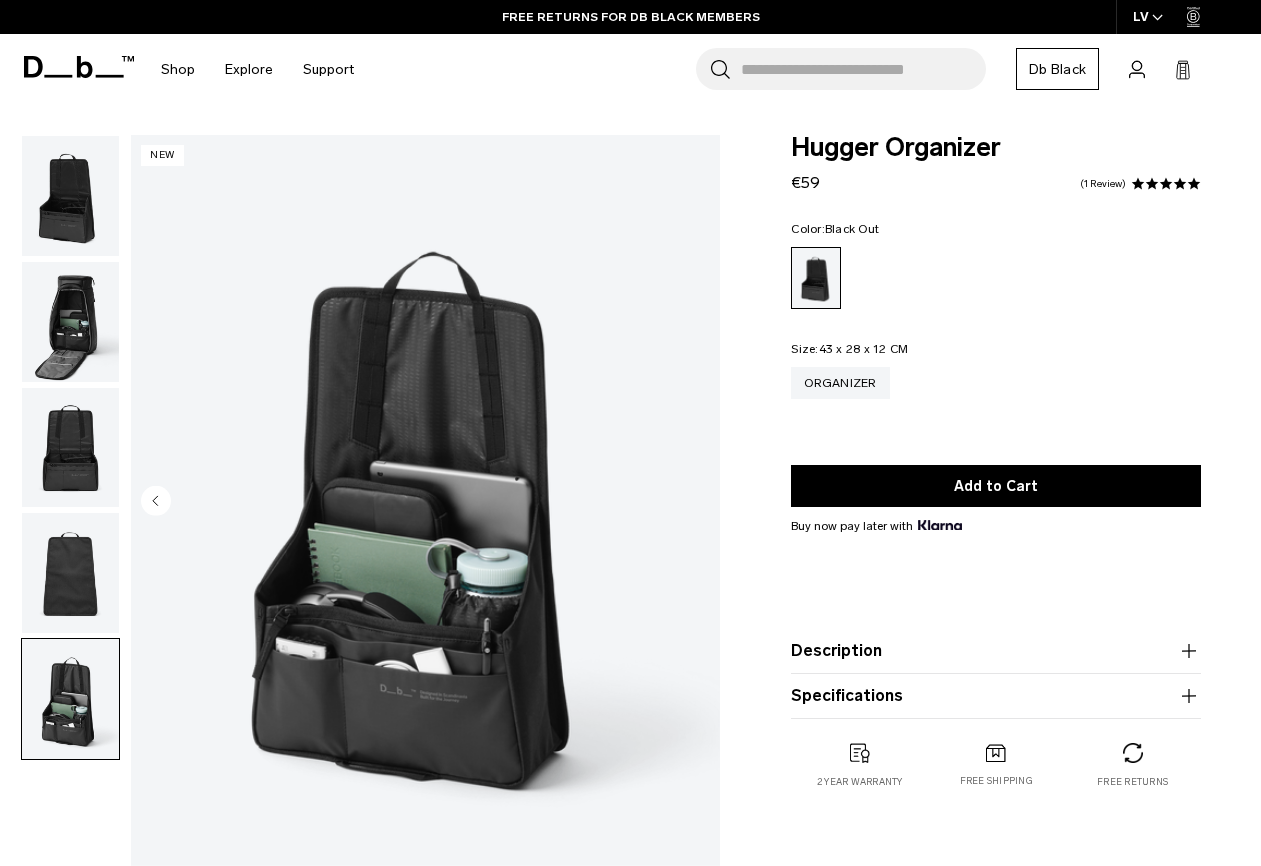 click at bounding box center [816, 278] 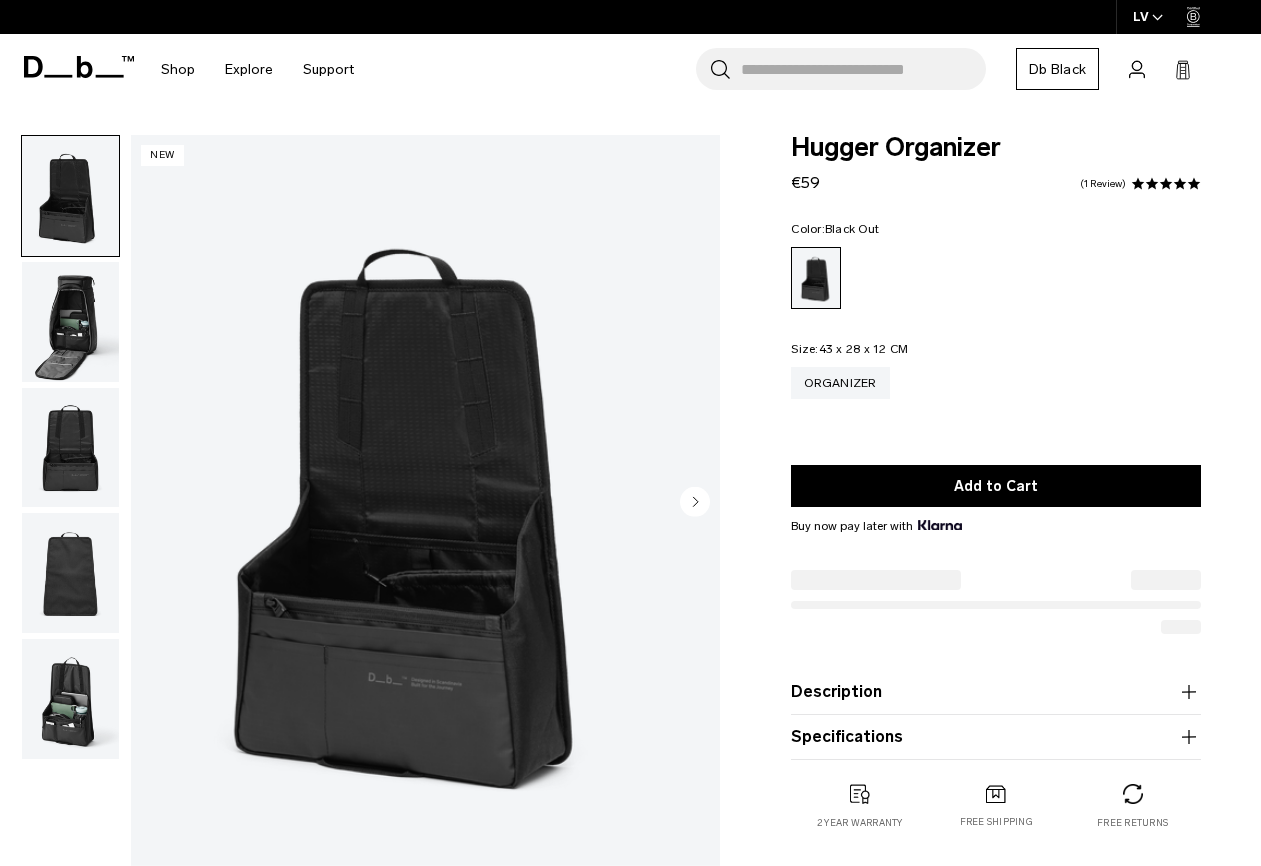 scroll, scrollTop: 342, scrollLeft: 0, axis: vertical 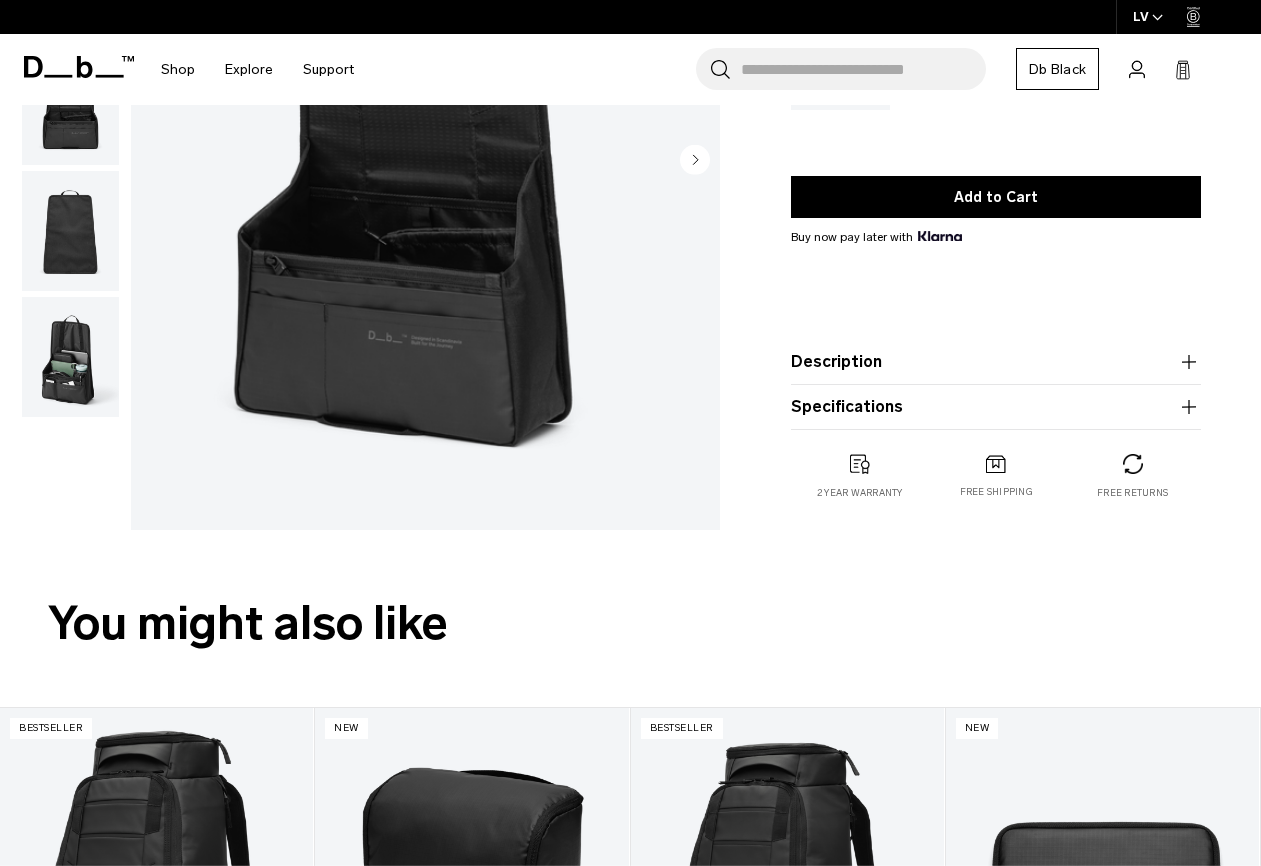click on "Description
The organizational insert for your favorite Hugger 25L and Hugger 30L Backpack. Switch your Hugger from work mode to play with a pull of a handle. Slot in on Monday. Out on Saturdays. You know the drill.   ✓ Designed specifically for the Hugger 25L and 30L   ✓ Also compatible with Ramverk 26L   ✓ Cinch-top bottle holder compatible with Nalgene 1L  ✓ Designated iPad pocket for screens up to 12.9”  ✓ Multiple pockets for easy organizing" at bounding box center (996, 362) 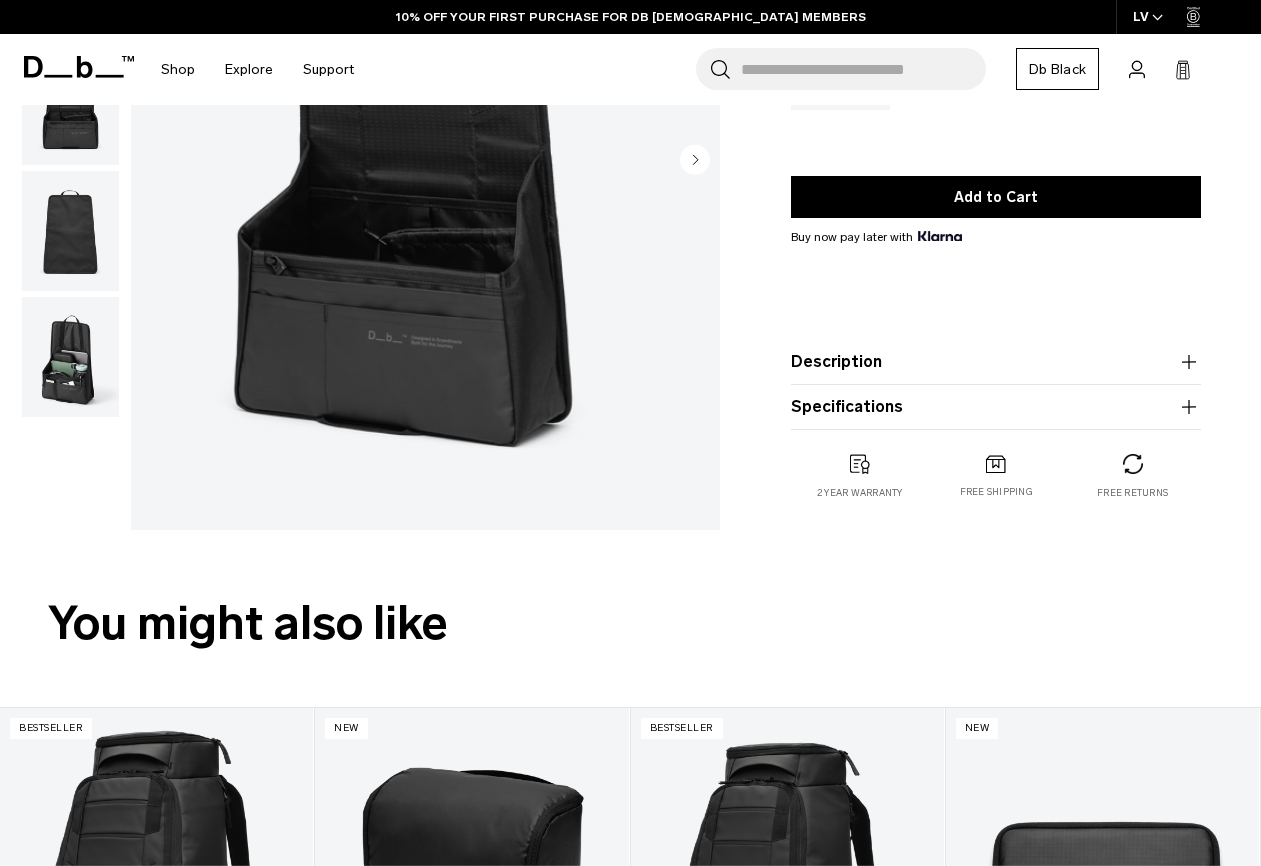 click on "Description" at bounding box center [996, 362] 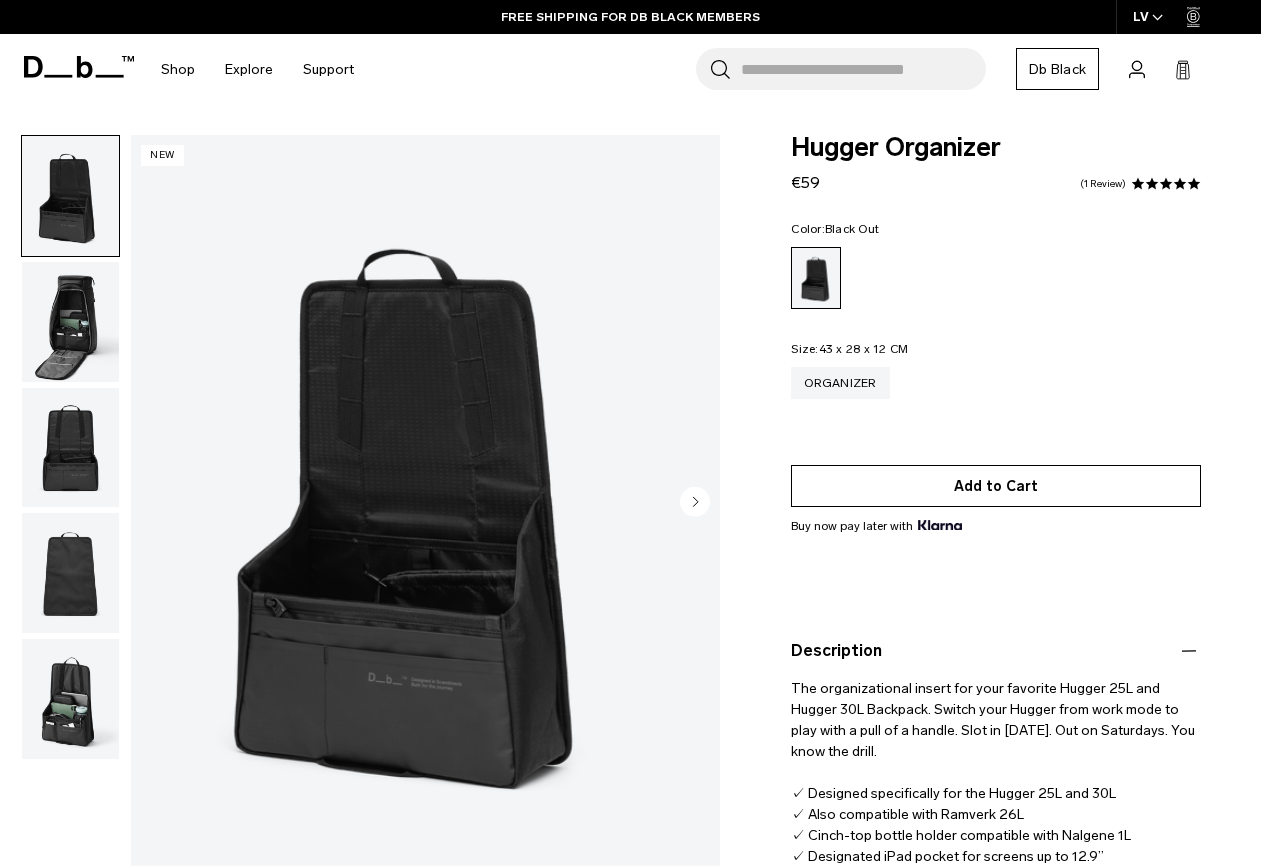 scroll, scrollTop: 0, scrollLeft: 0, axis: both 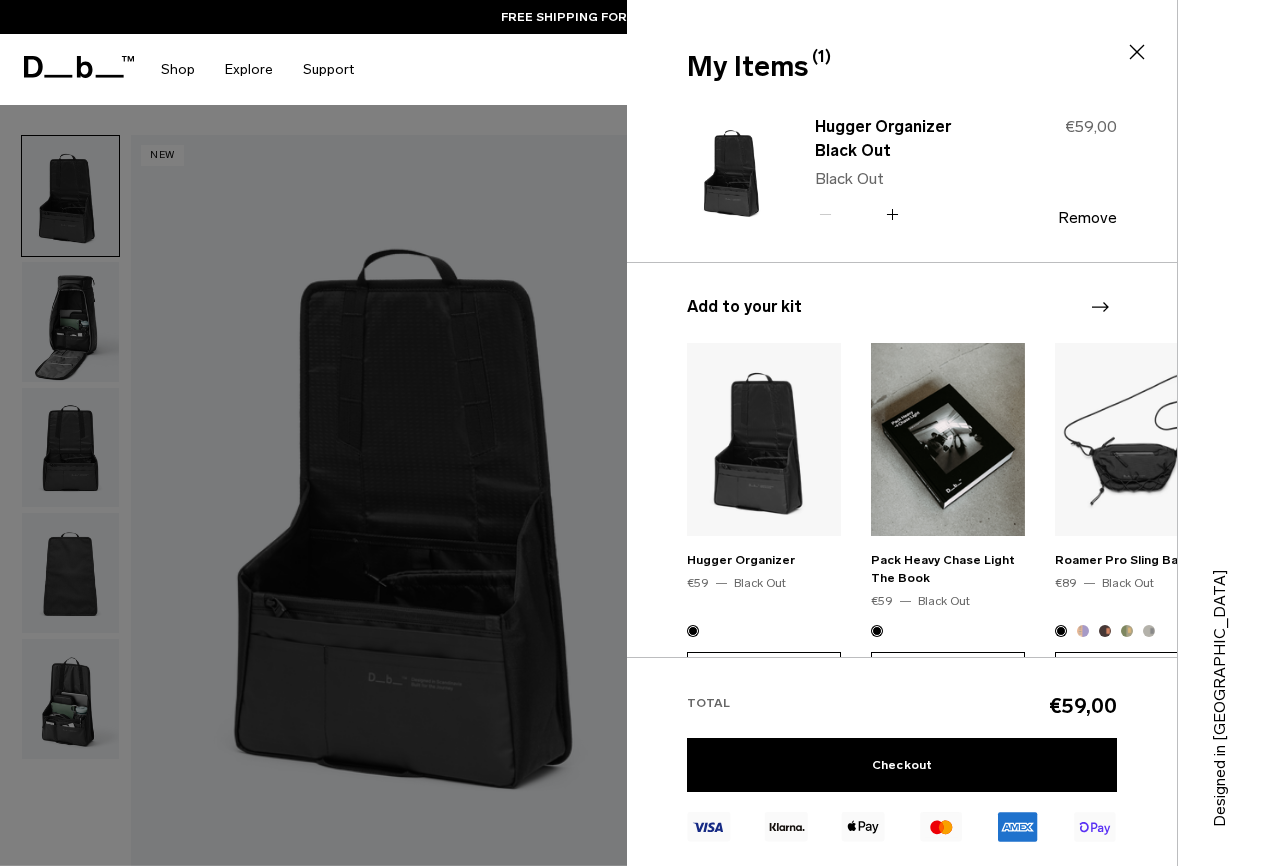 click 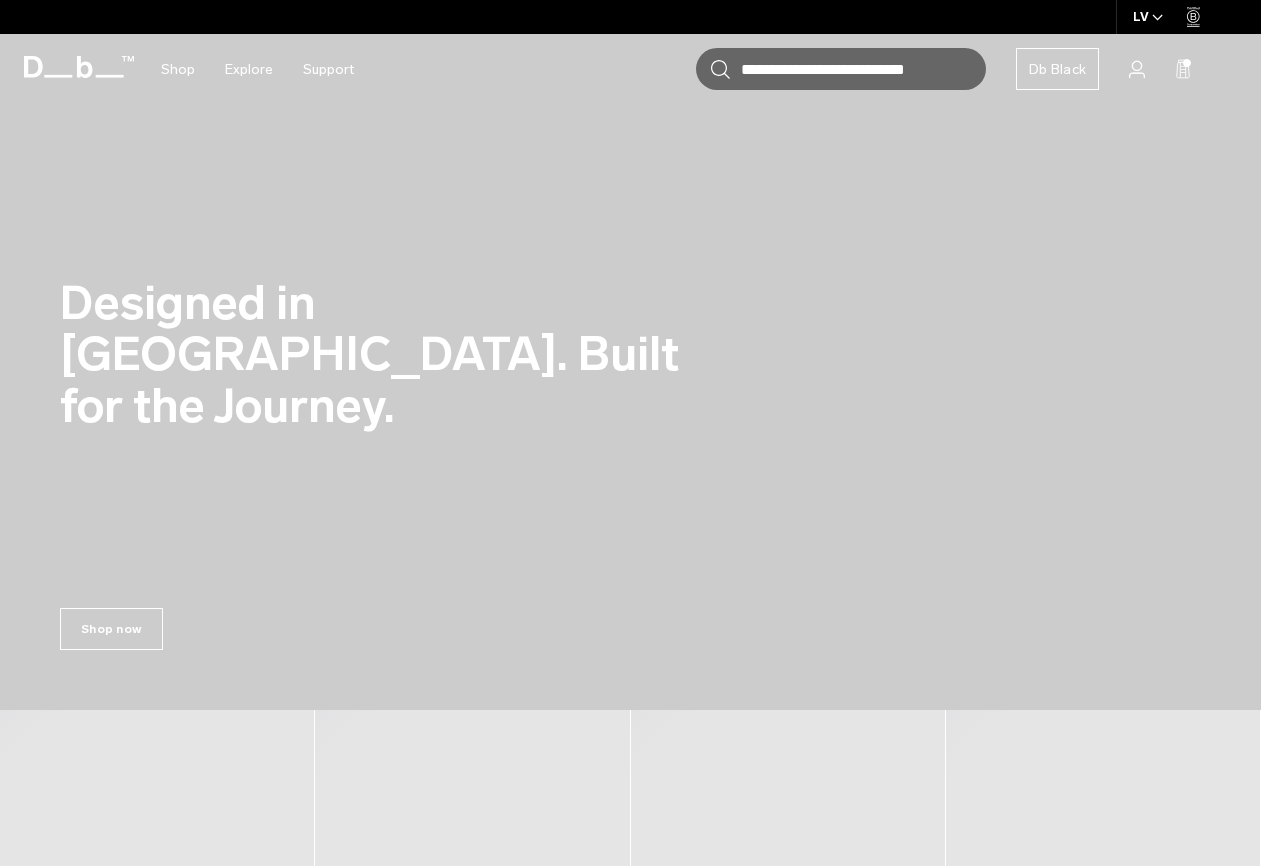 scroll, scrollTop: 0, scrollLeft: 0, axis: both 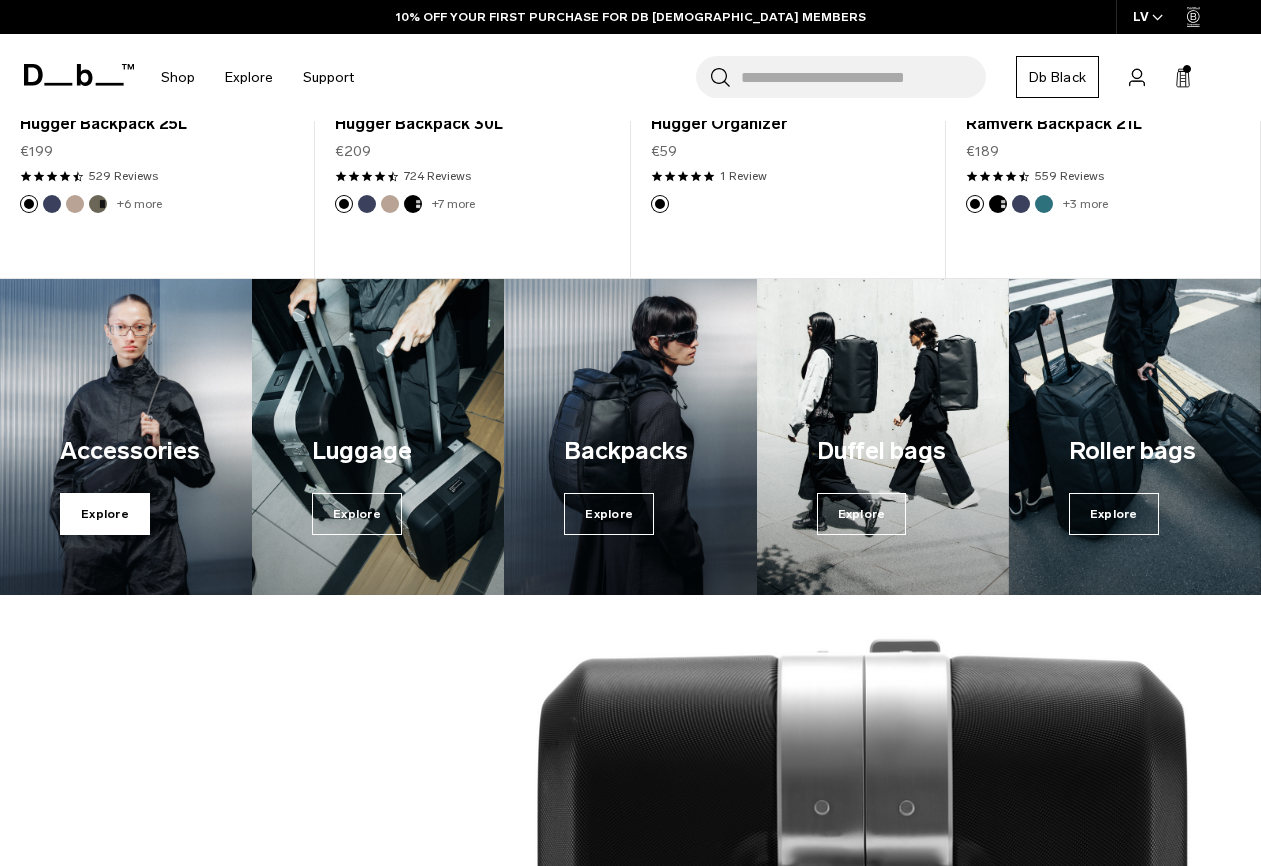 click on "Explore" at bounding box center (105, 514) 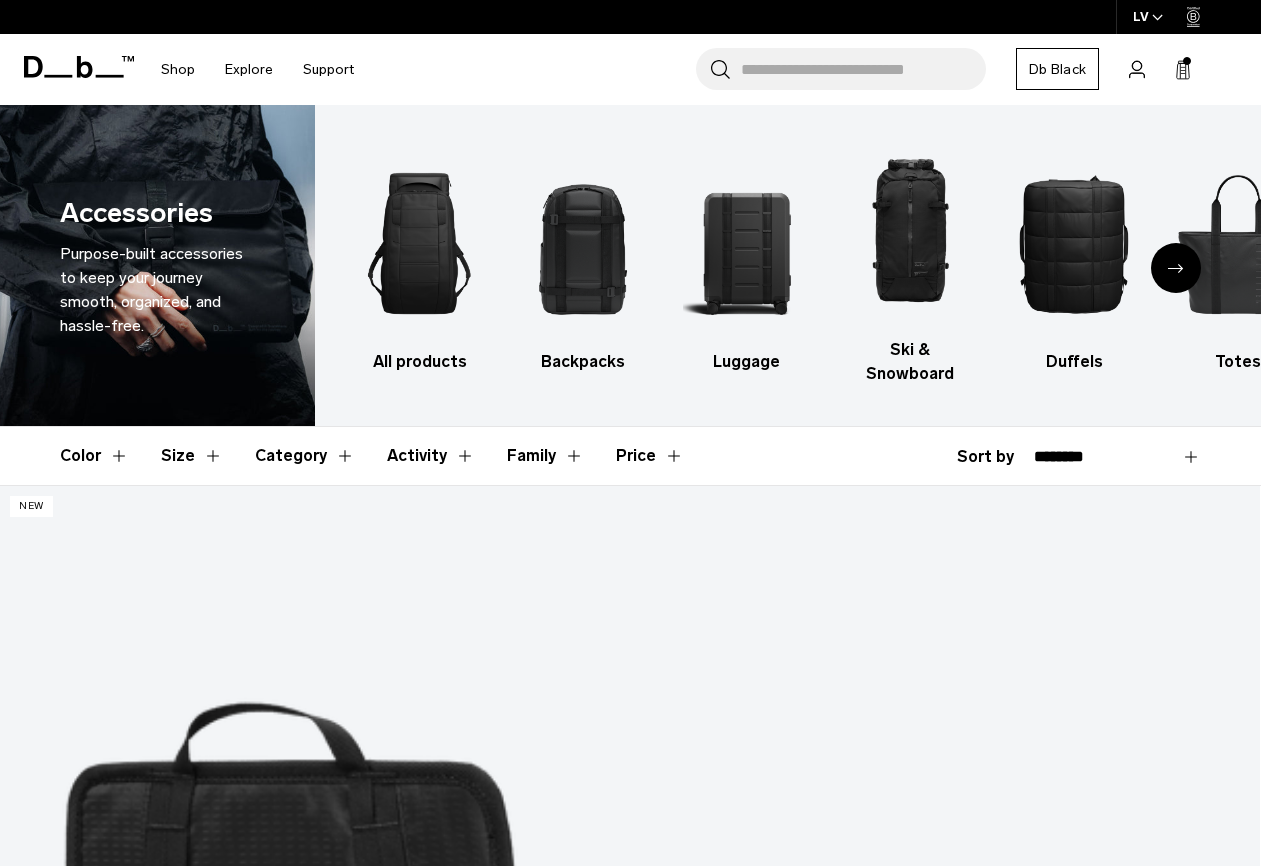 scroll, scrollTop: 258, scrollLeft: 0, axis: vertical 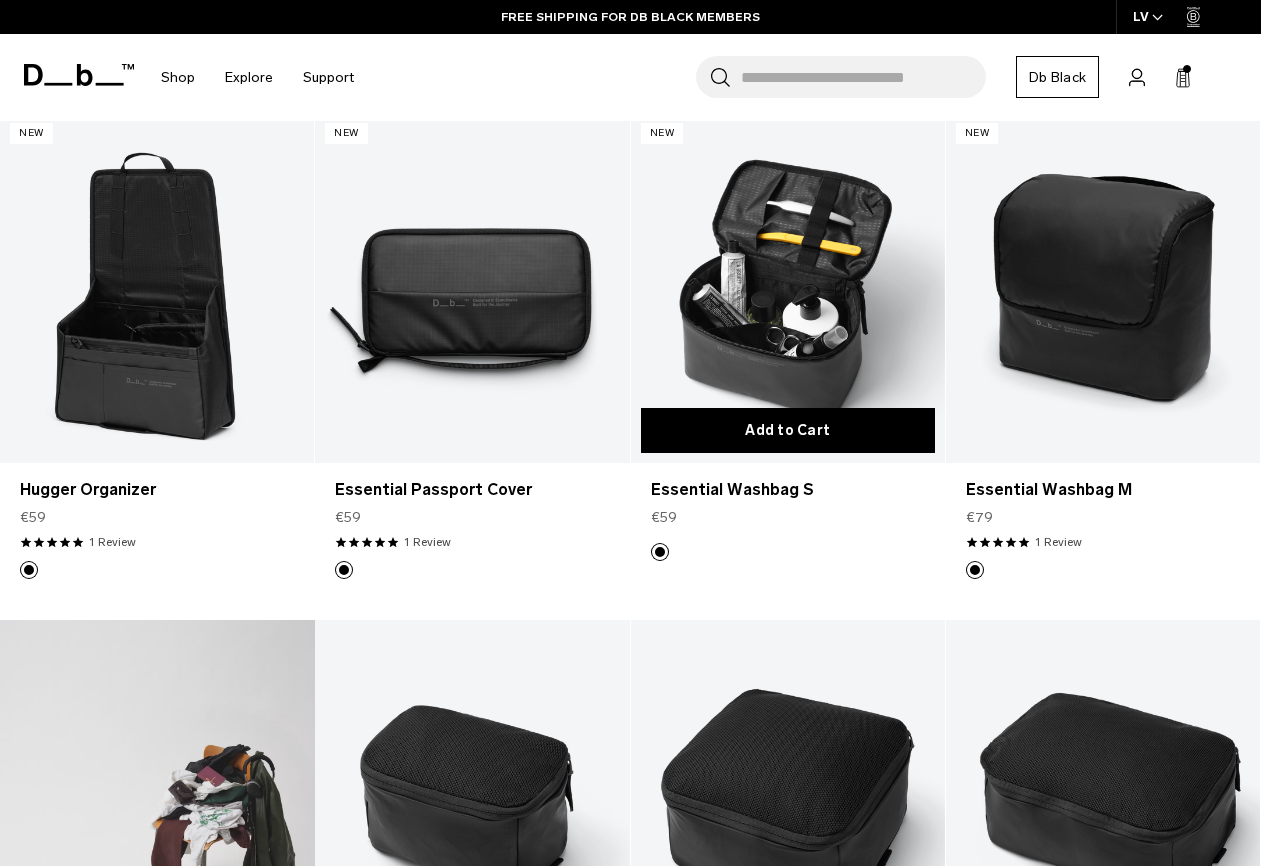 click on "Add to Cart" at bounding box center [788, 430] 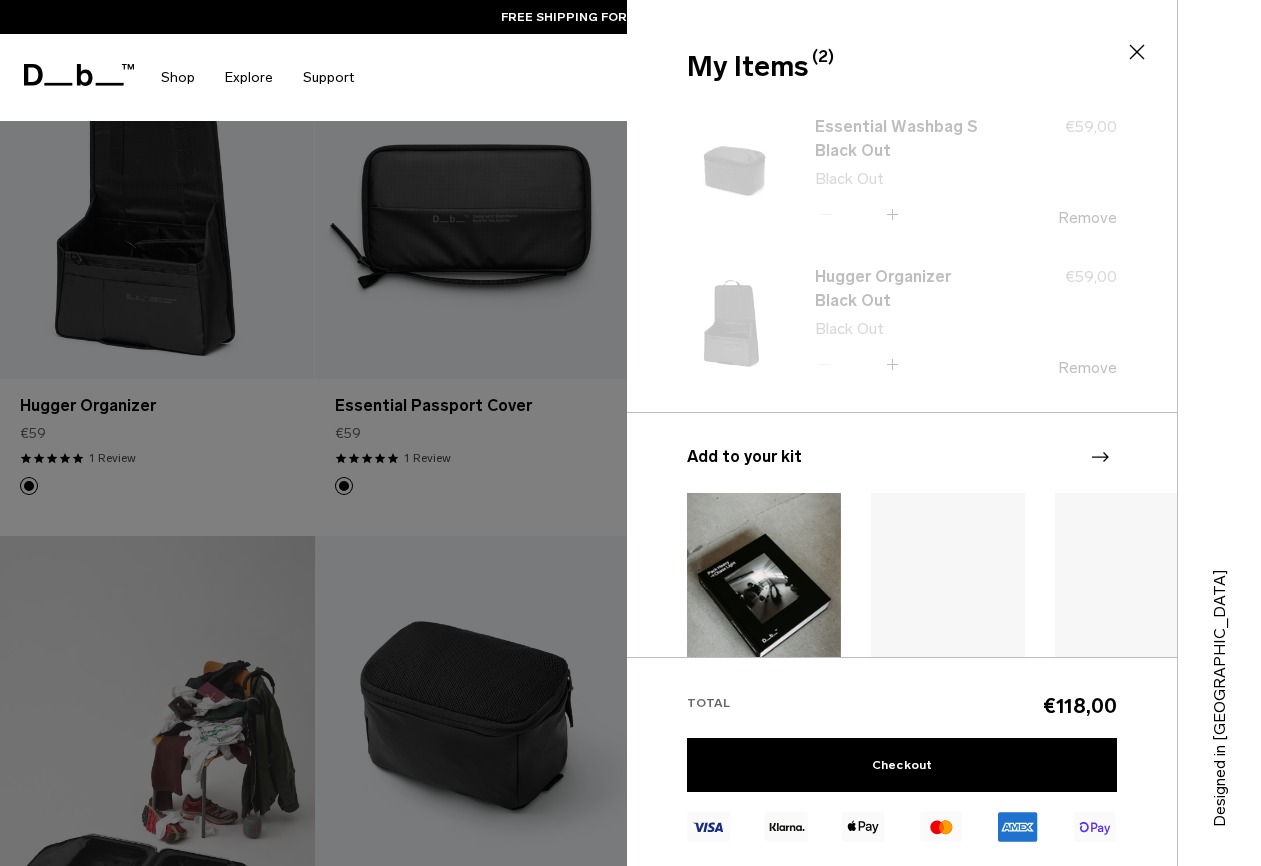 scroll, scrollTop: 593, scrollLeft: 0, axis: vertical 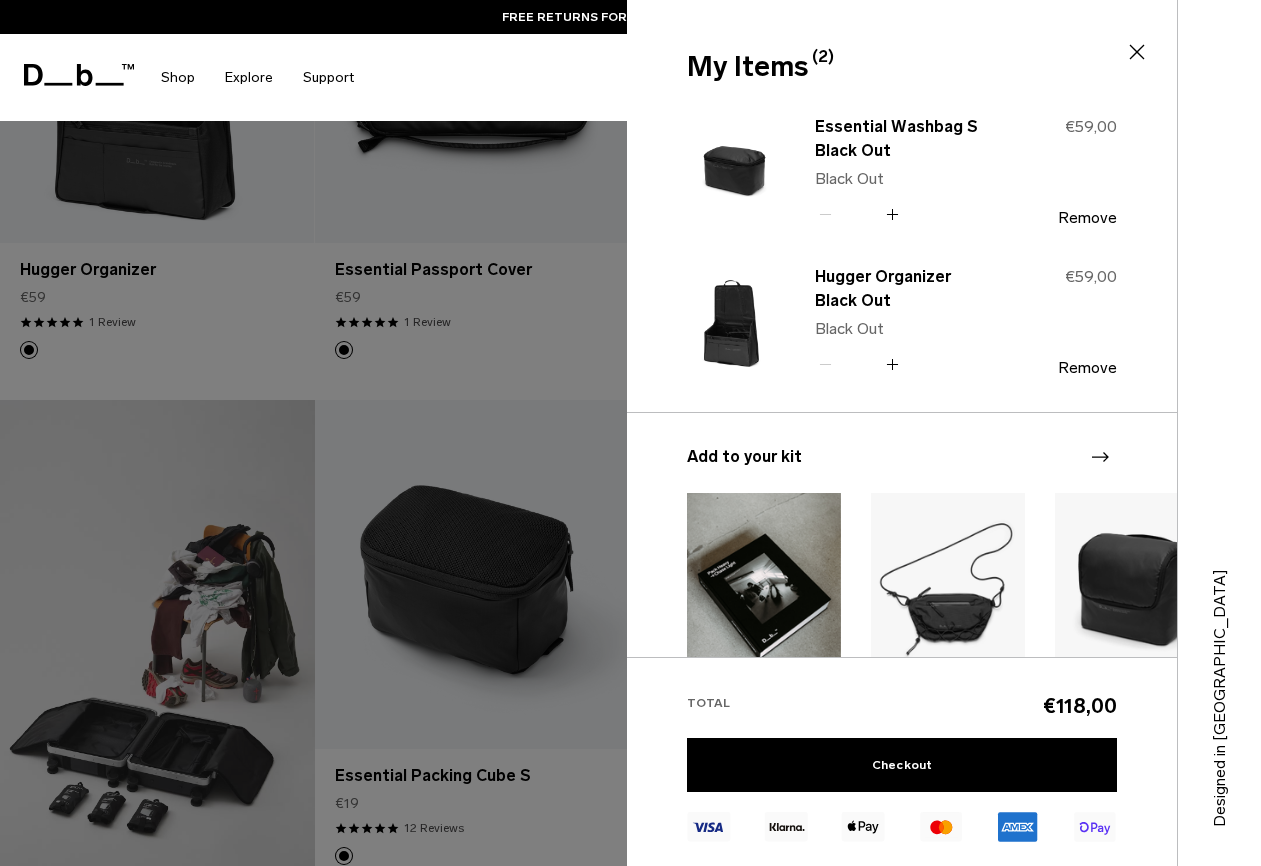 click 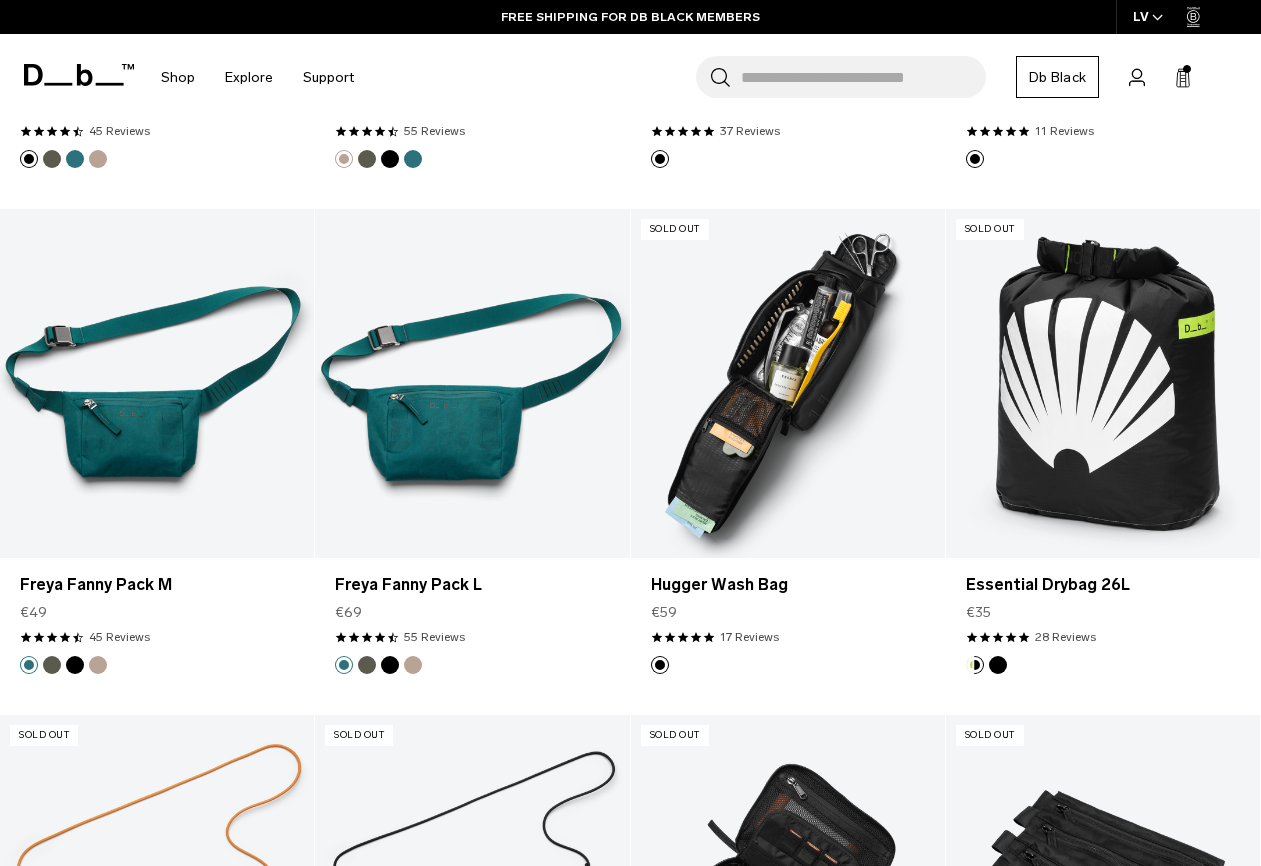 scroll, scrollTop: 3320, scrollLeft: 0, axis: vertical 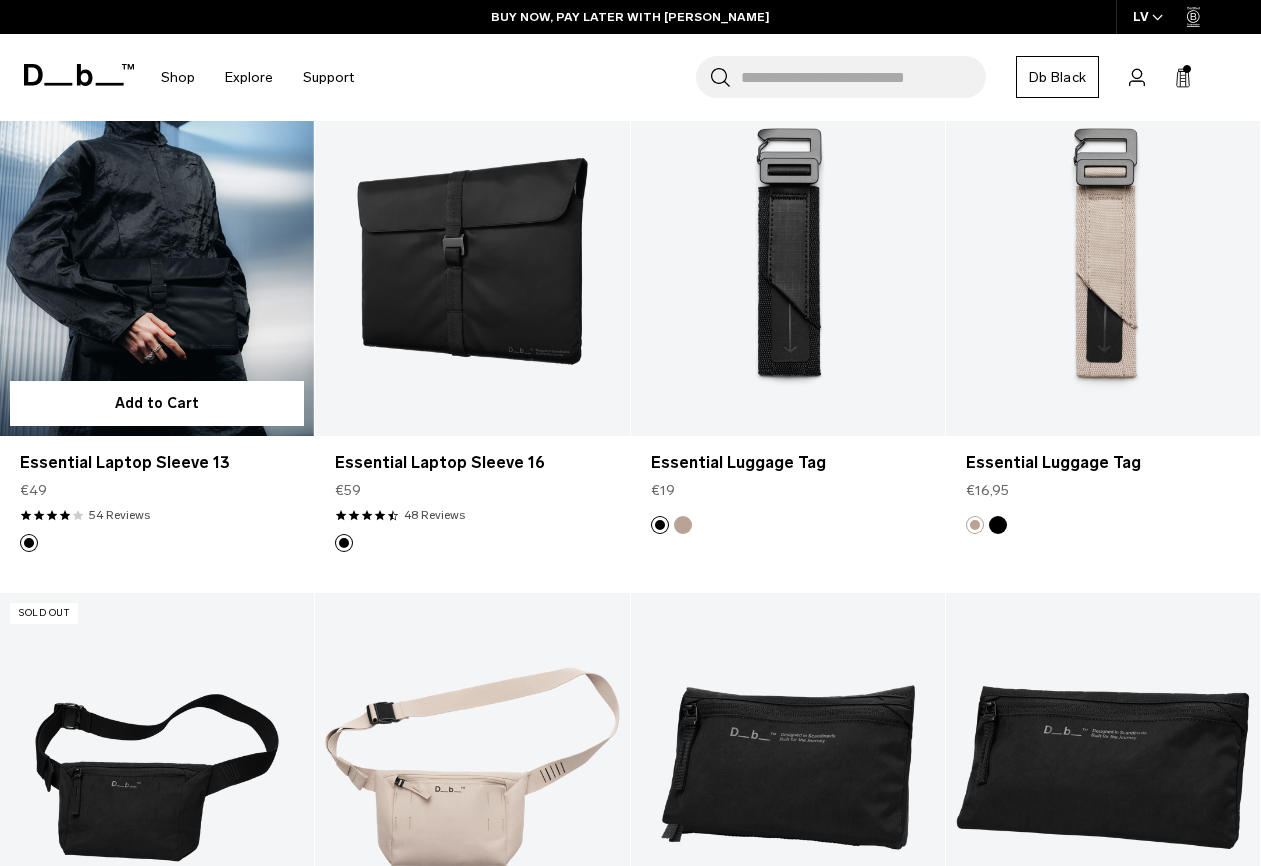 click at bounding box center [157, 261] 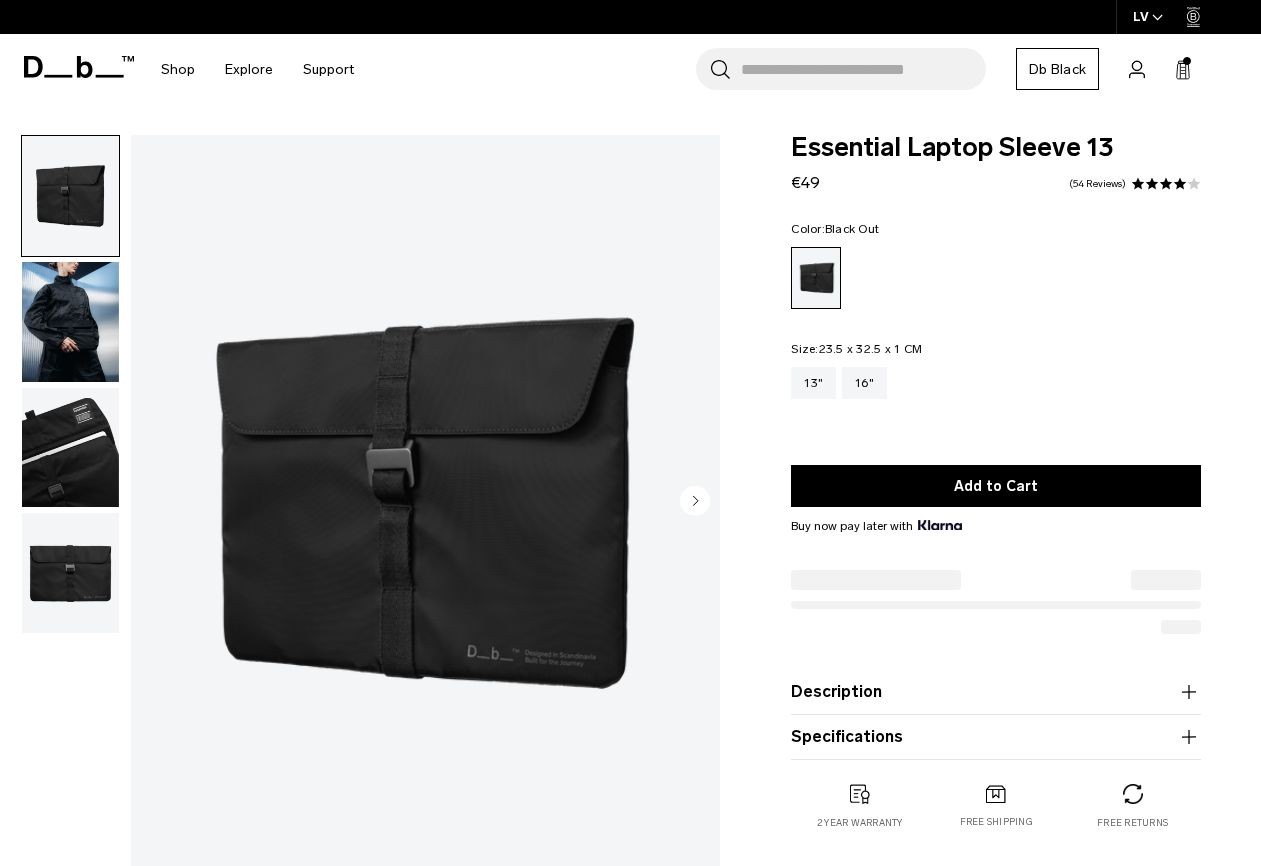 scroll, scrollTop: 0, scrollLeft: 0, axis: both 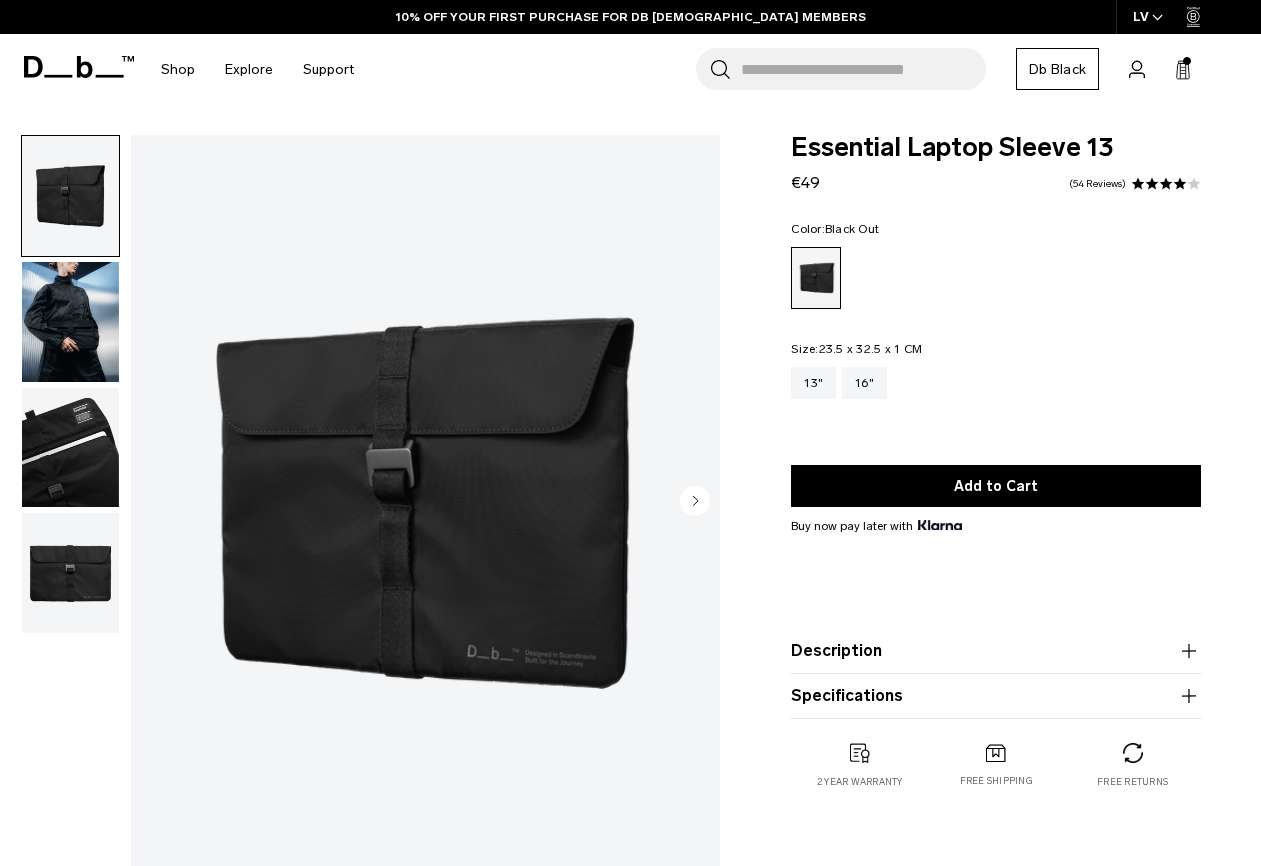 click at bounding box center (70, 322) 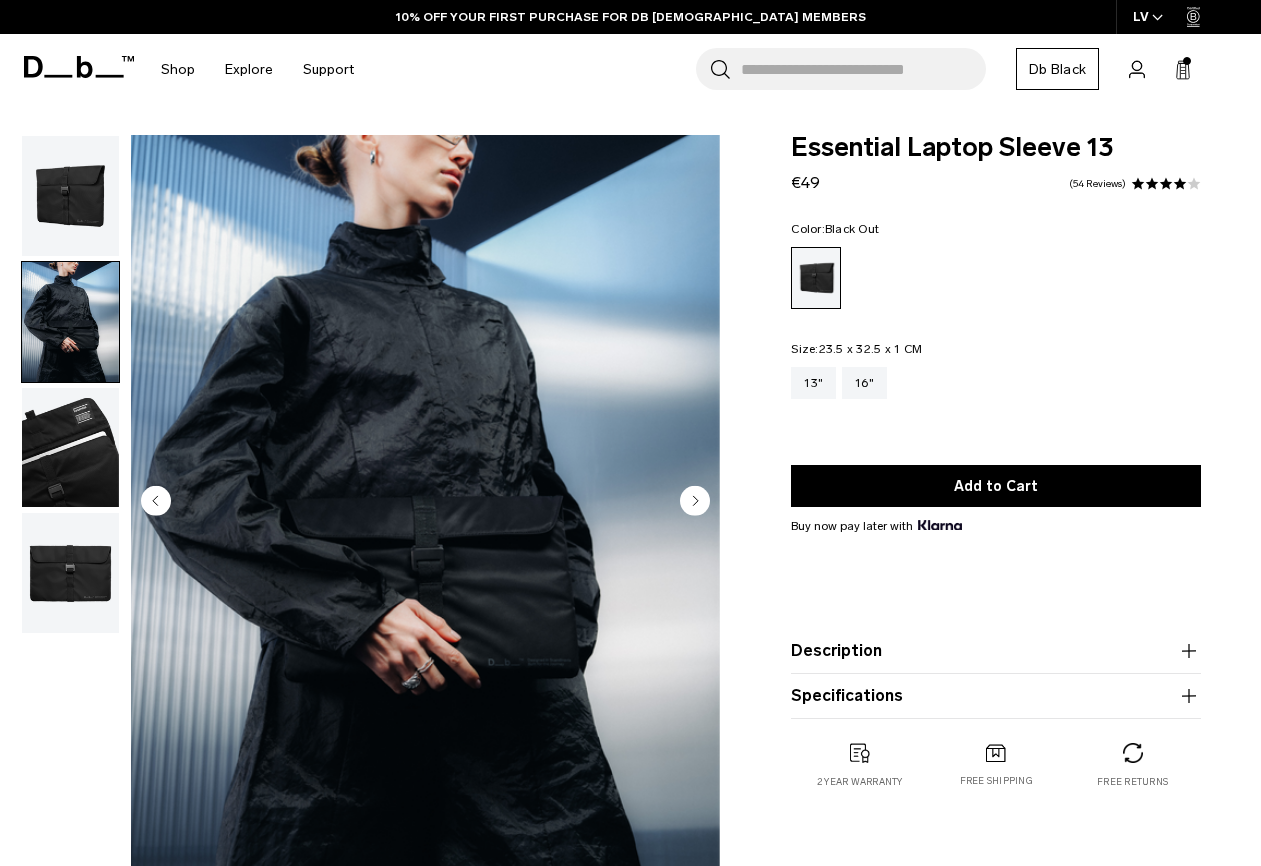 click at bounding box center (70, 448) 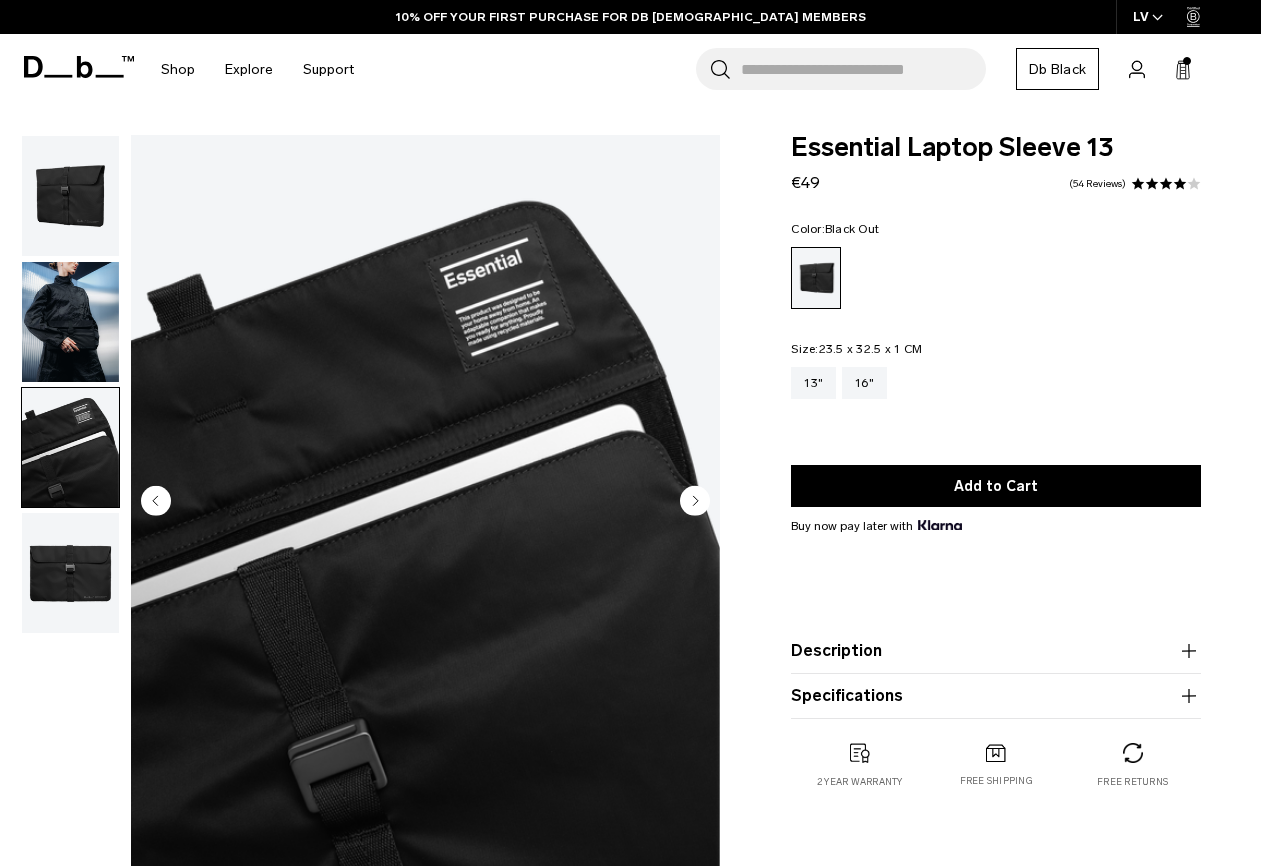 click at bounding box center (70, 573) 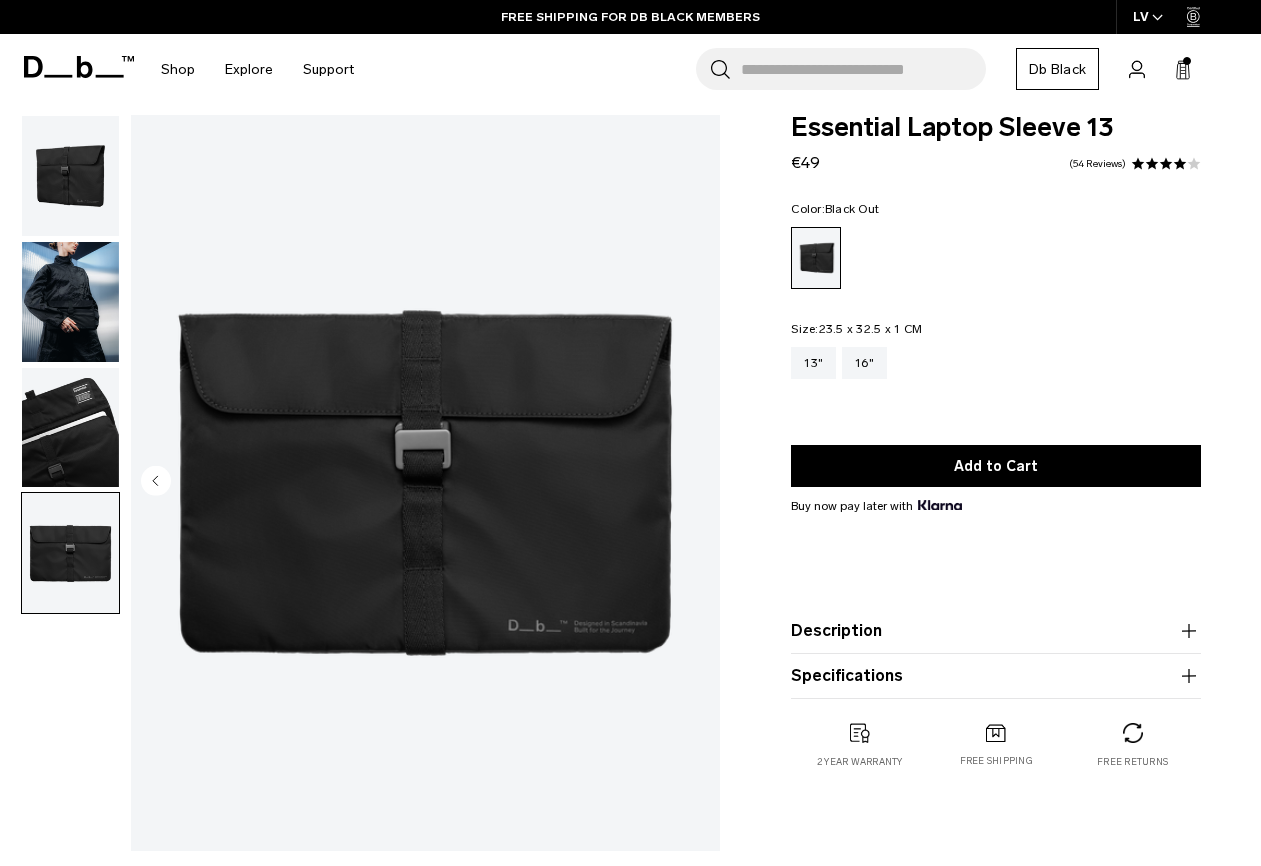 scroll, scrollTop: 38, scrollLeft: 0, axis: vertical 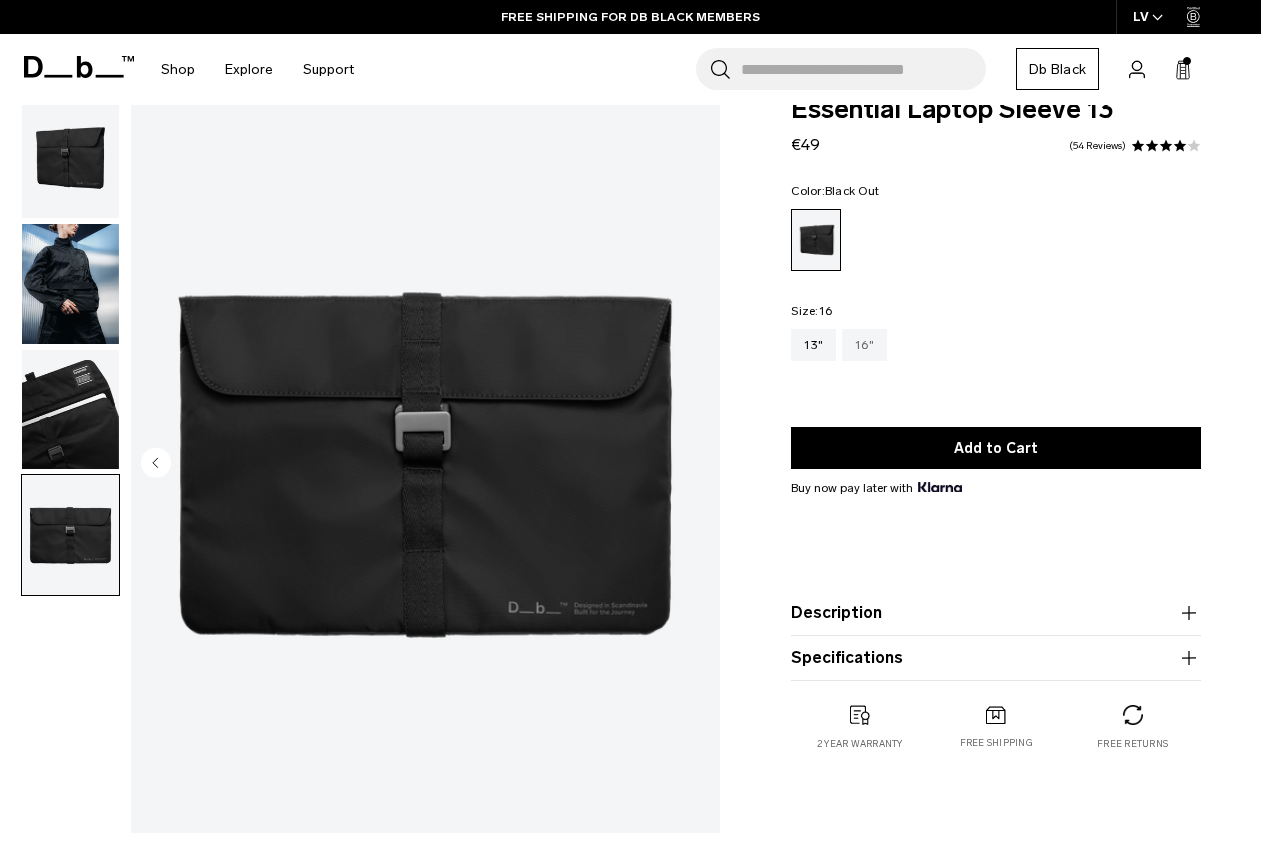 click on "16"" at bounding box center [864, 345] 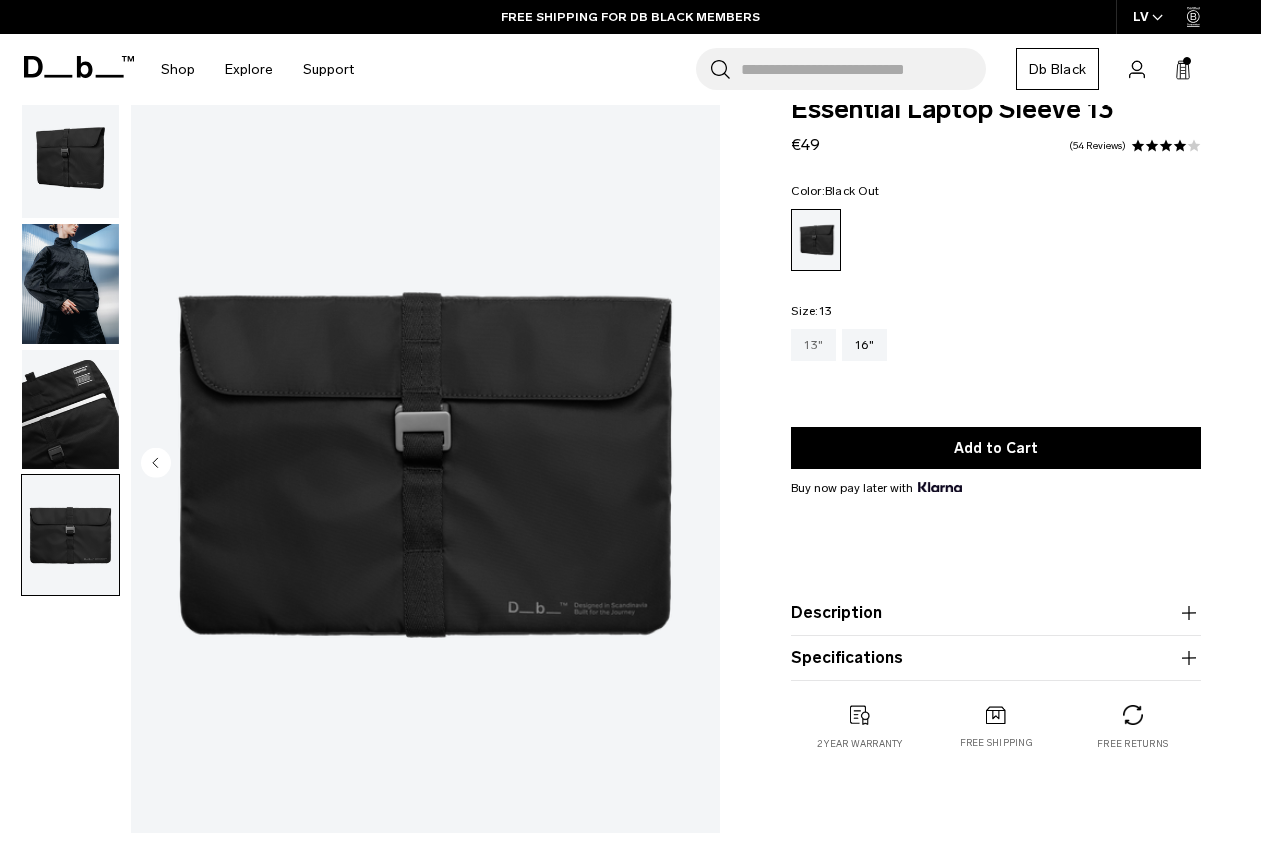 click on "13"" at bounding box center [813, 345] 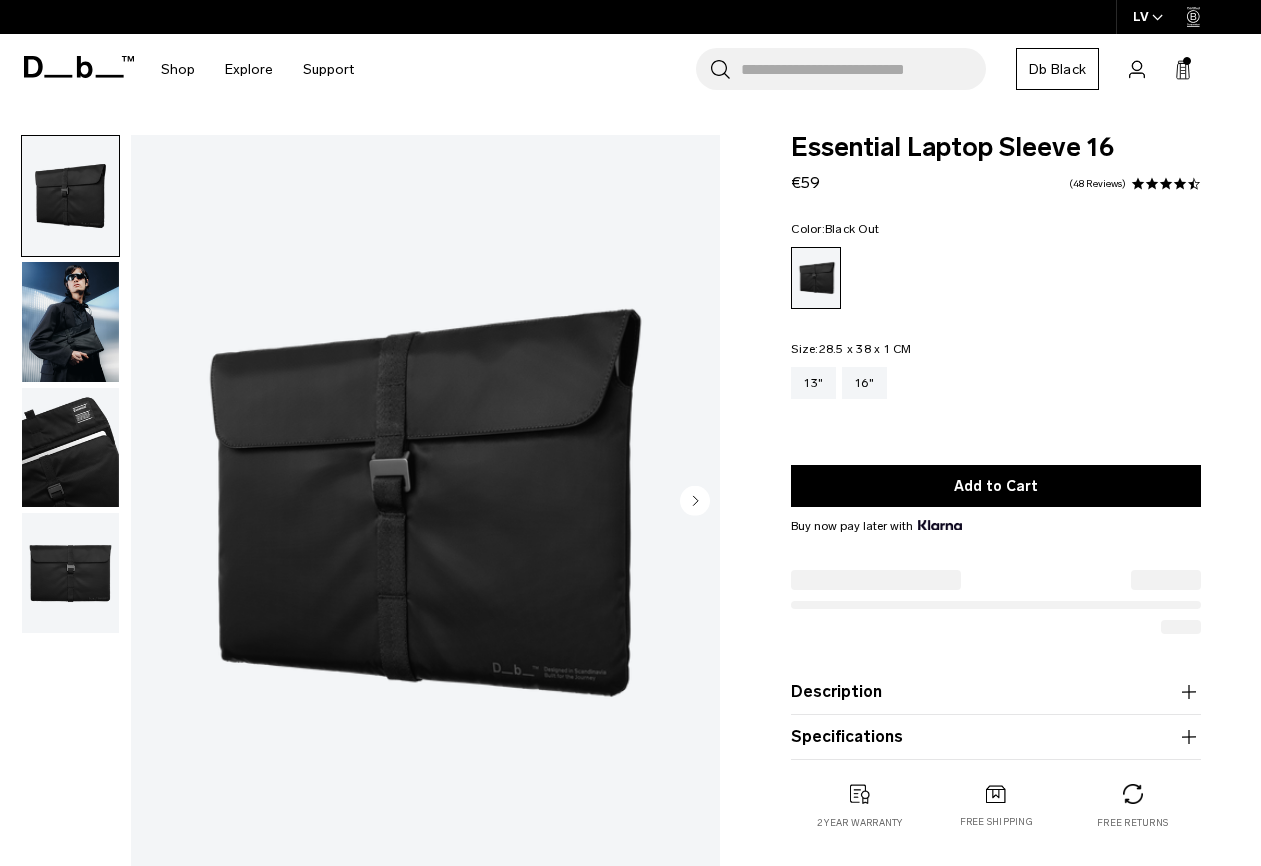 scroll, scrollTop: 0, scrollLeft: 0, axis: both 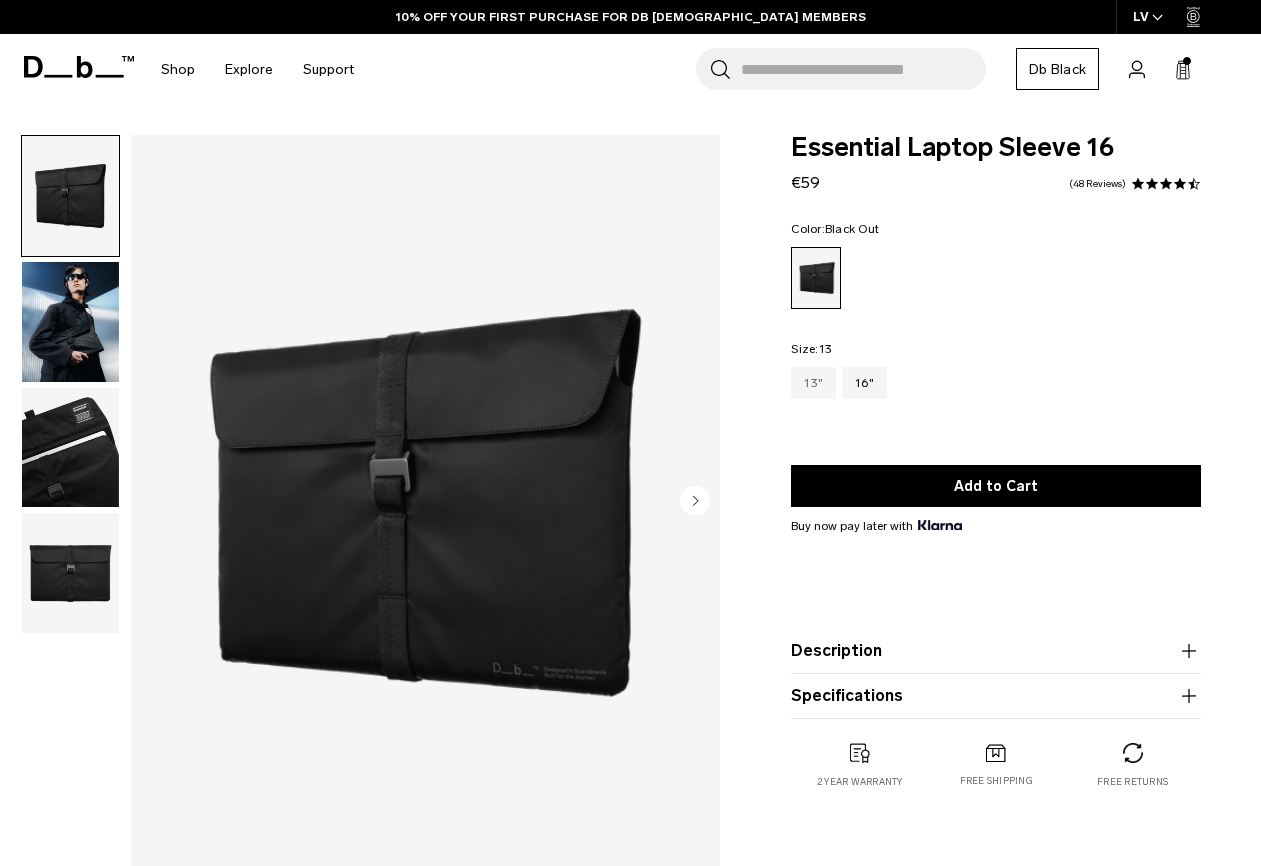 click on "13"" at bounding box center [813, 383] 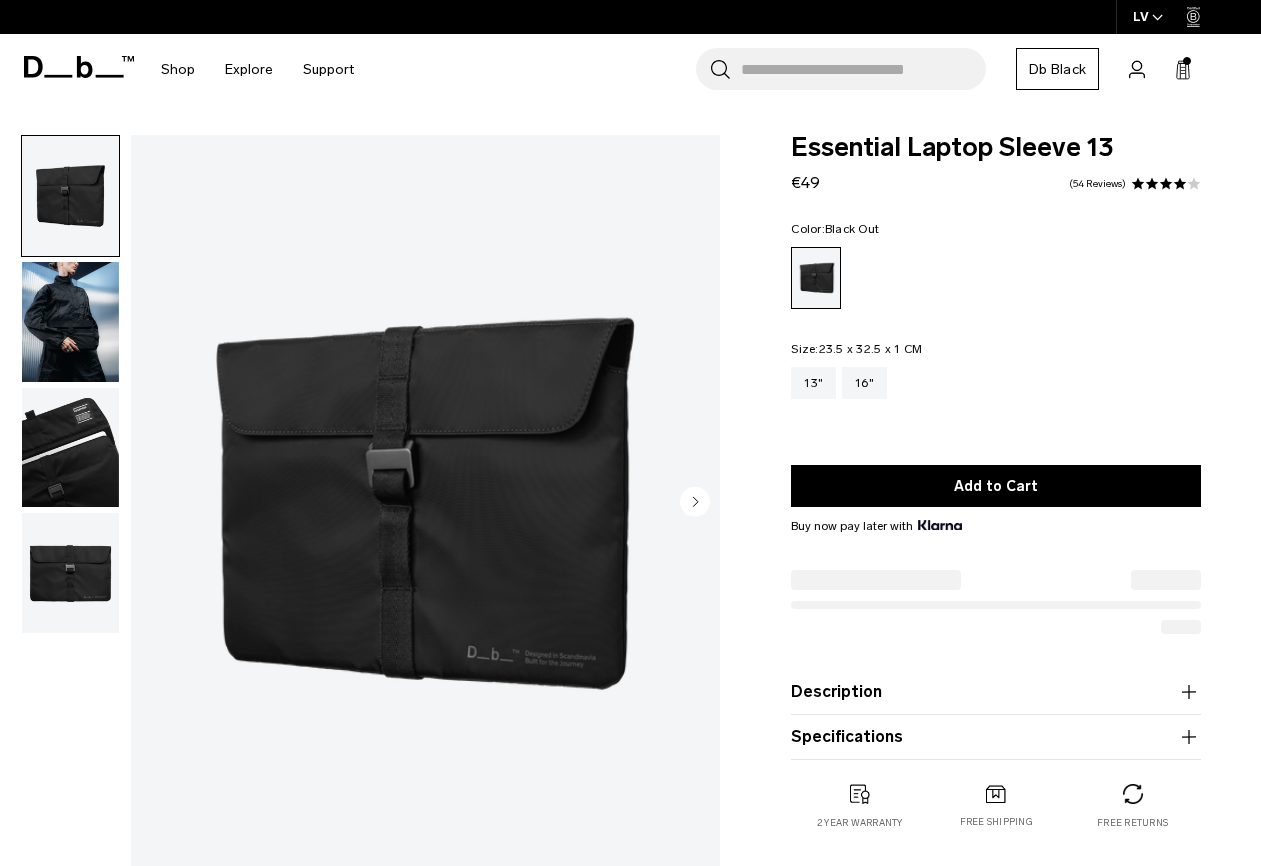 scroll, scrollTop: 0, scrollLeft: 0, axis: both 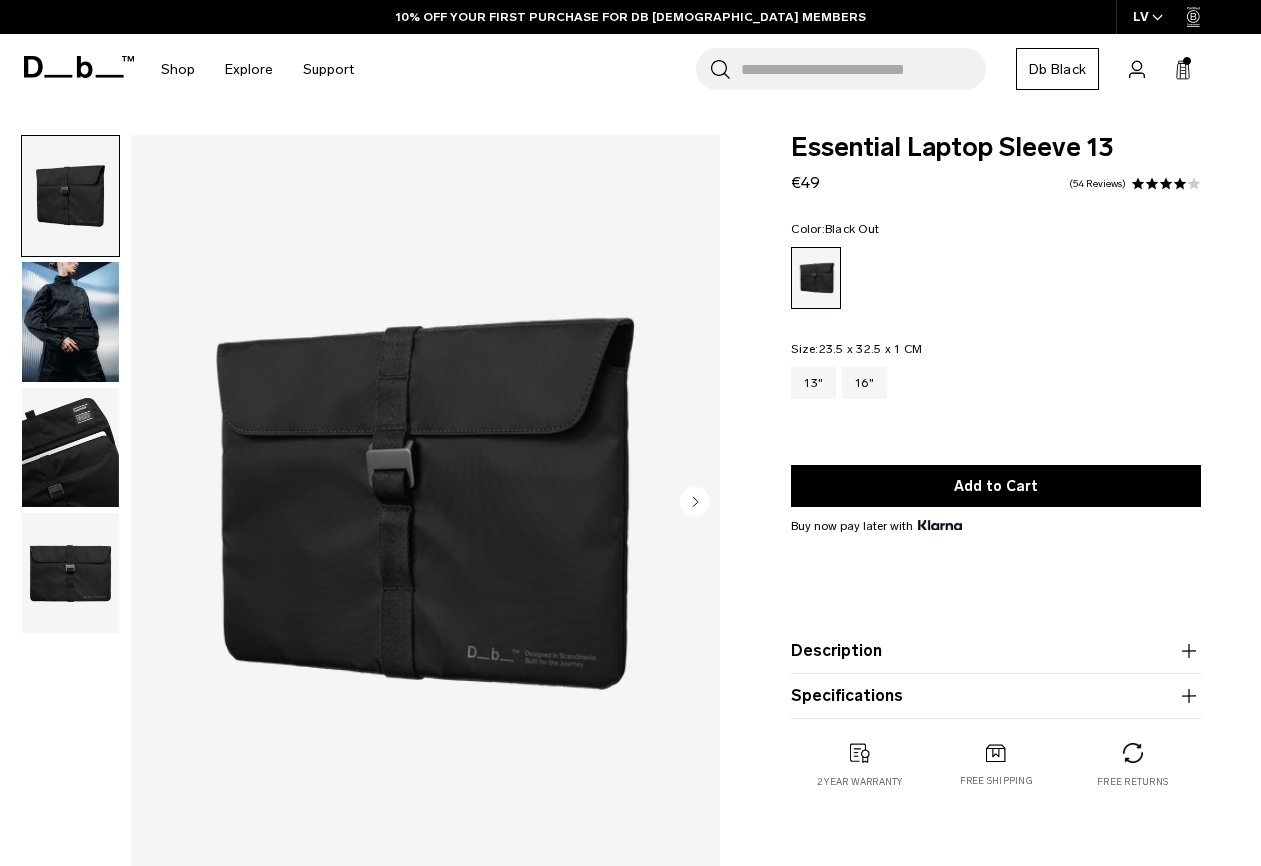 click 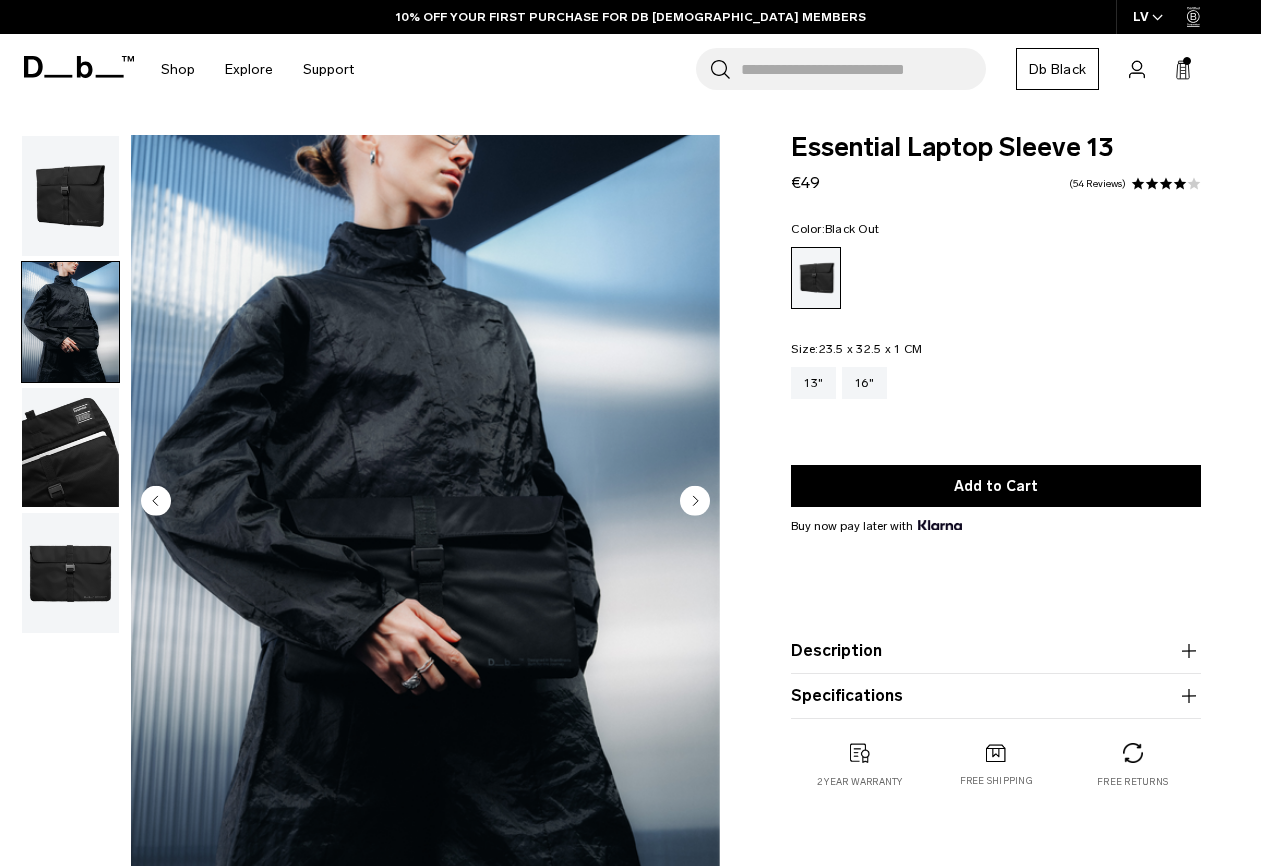click 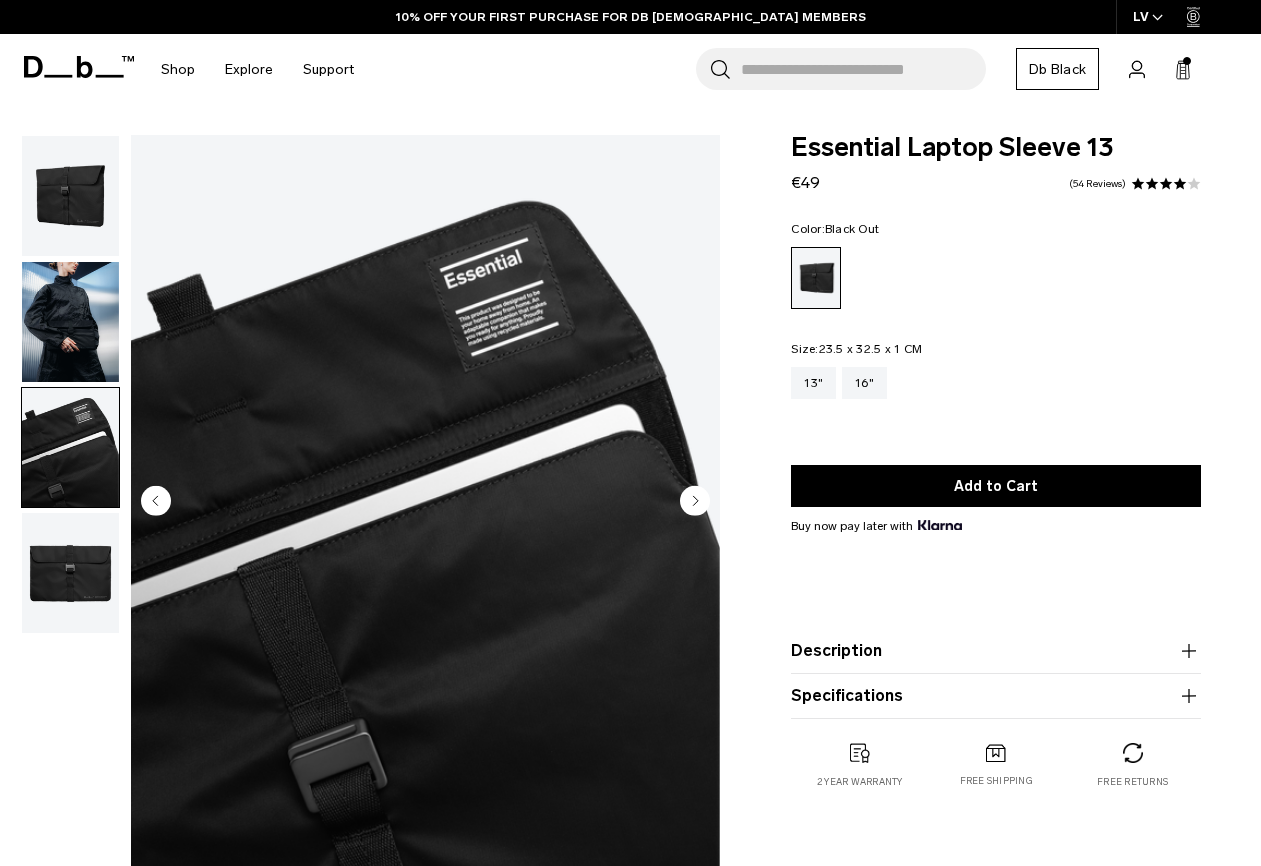 click 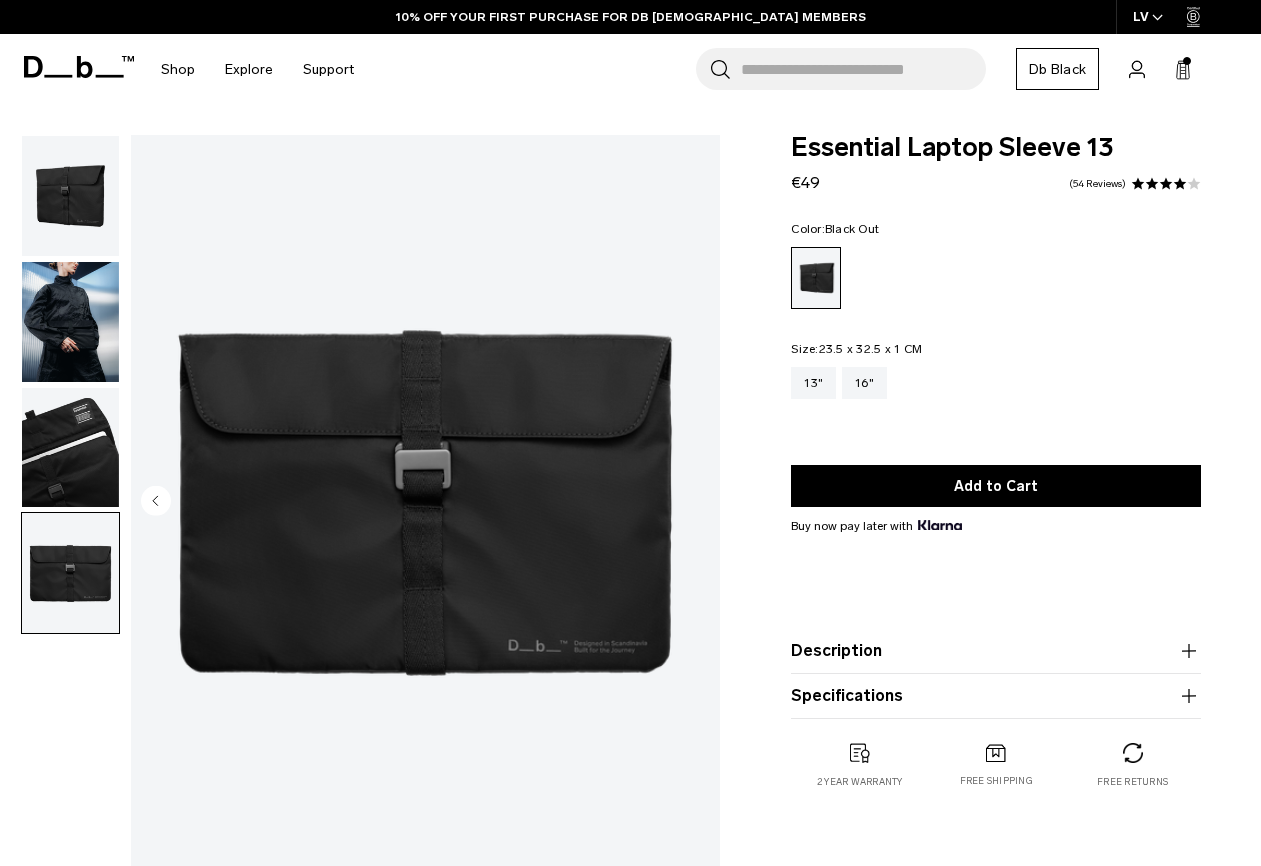 click at bounding box center [425, 503] 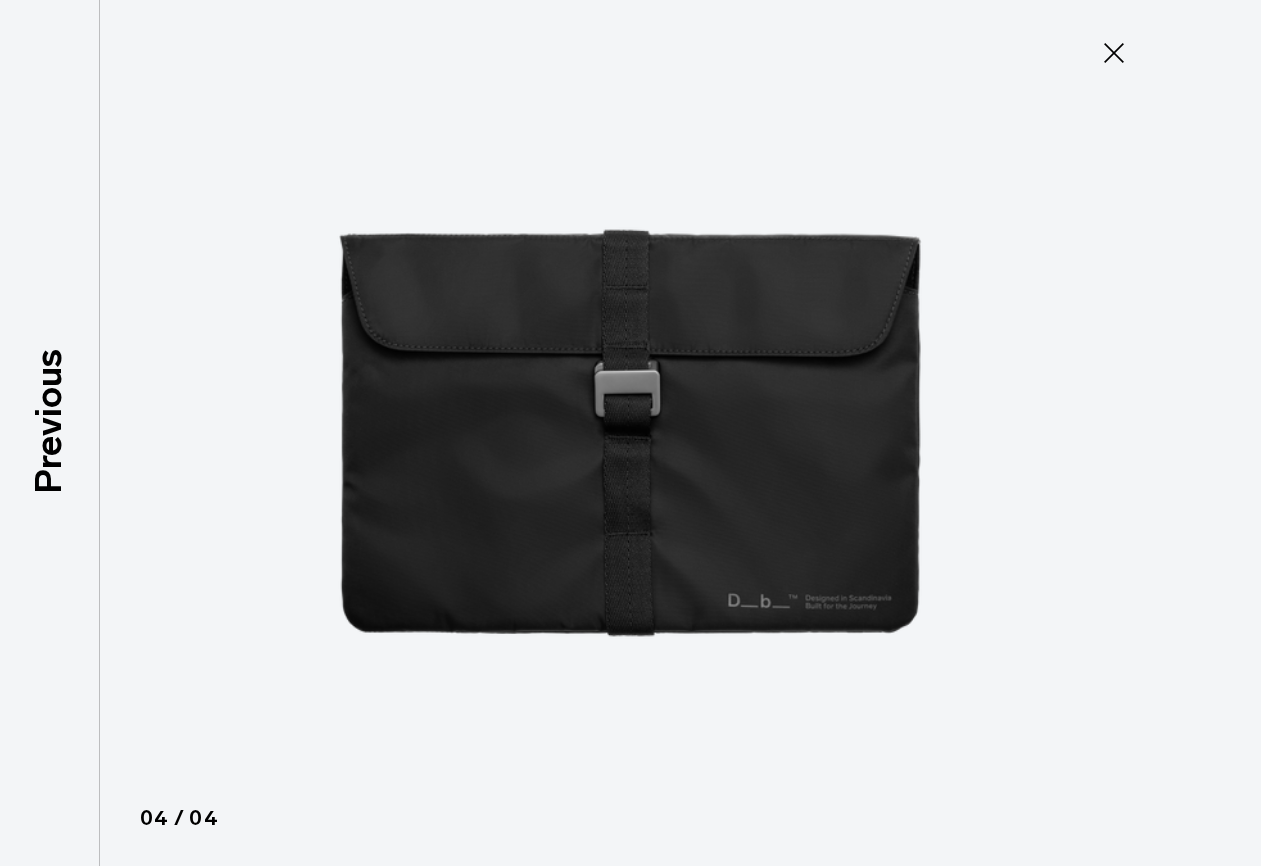 click 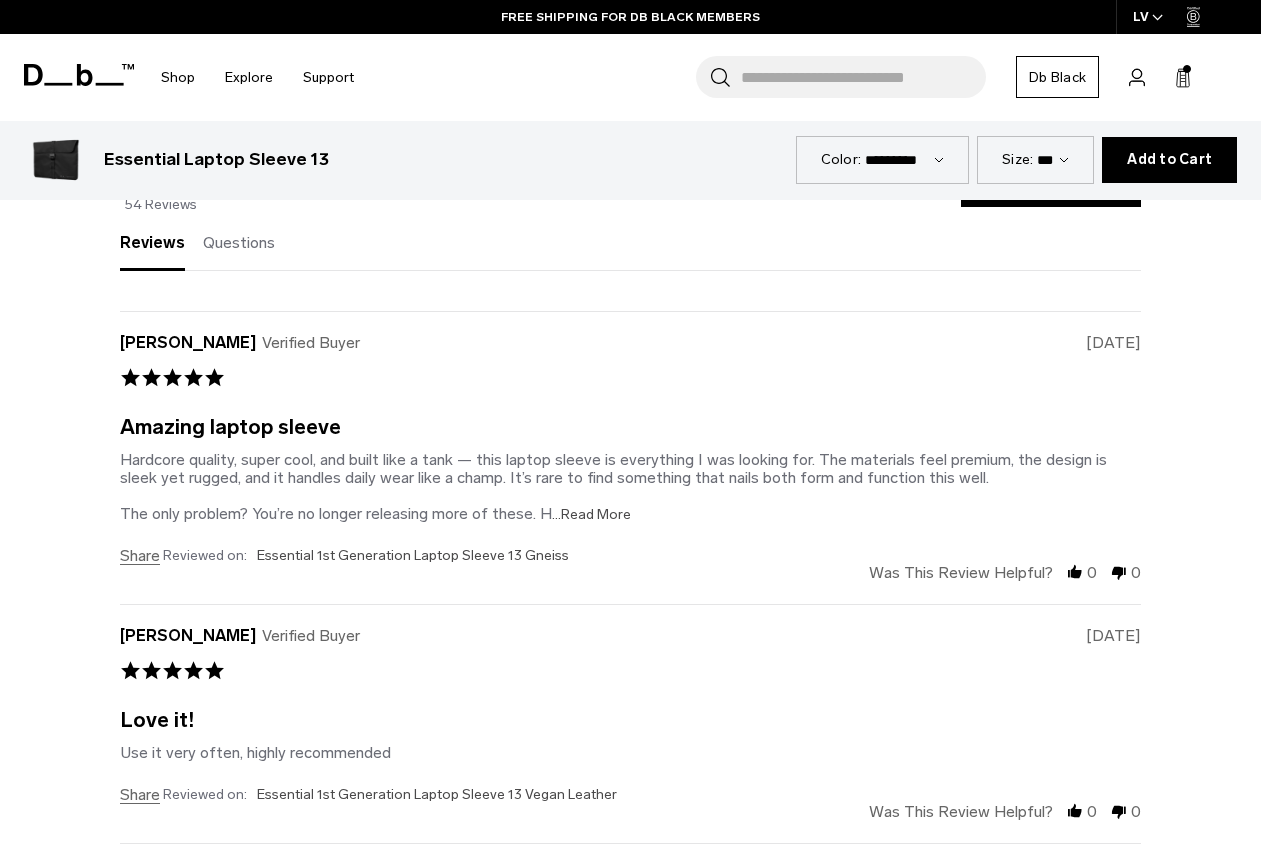 scroll, scrollTop: 3615, scrollLeft: 0, axis: vertical 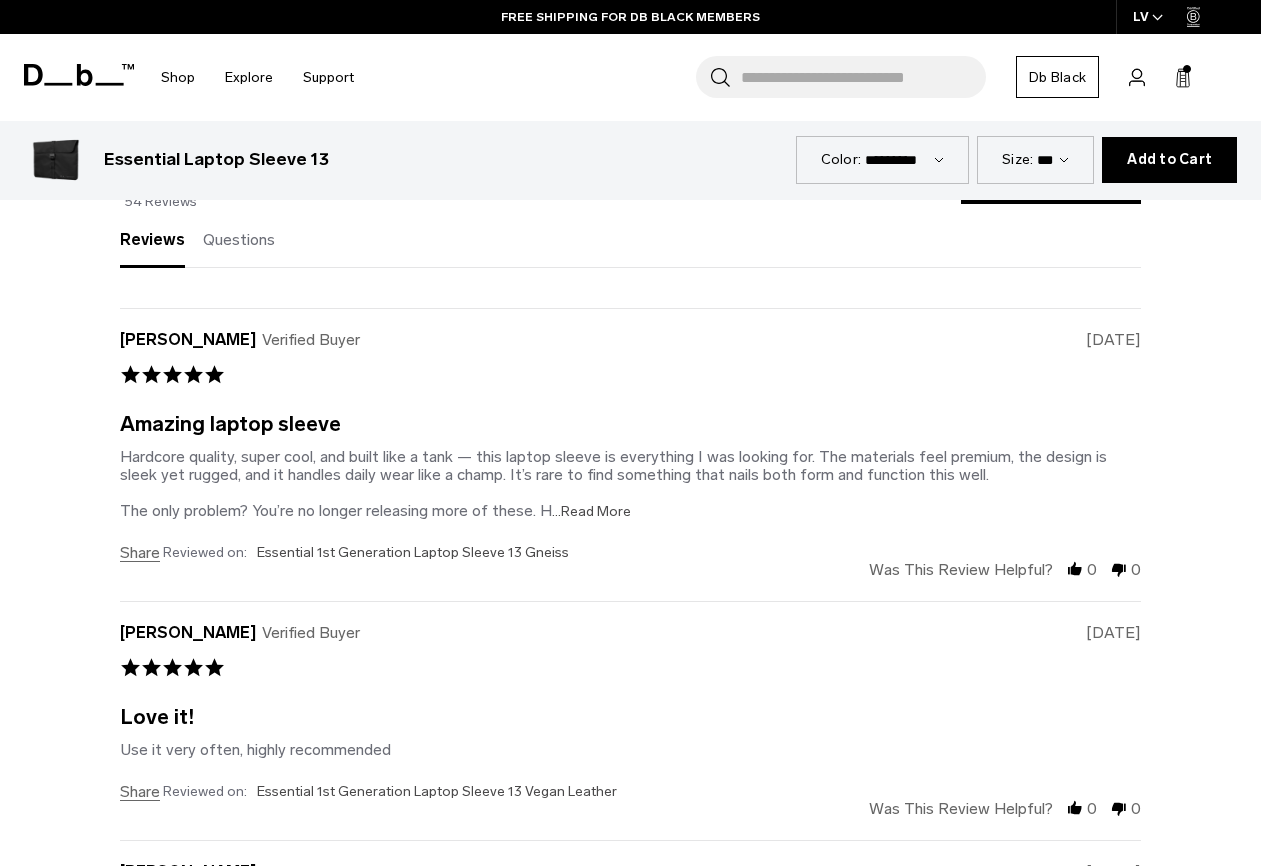 click 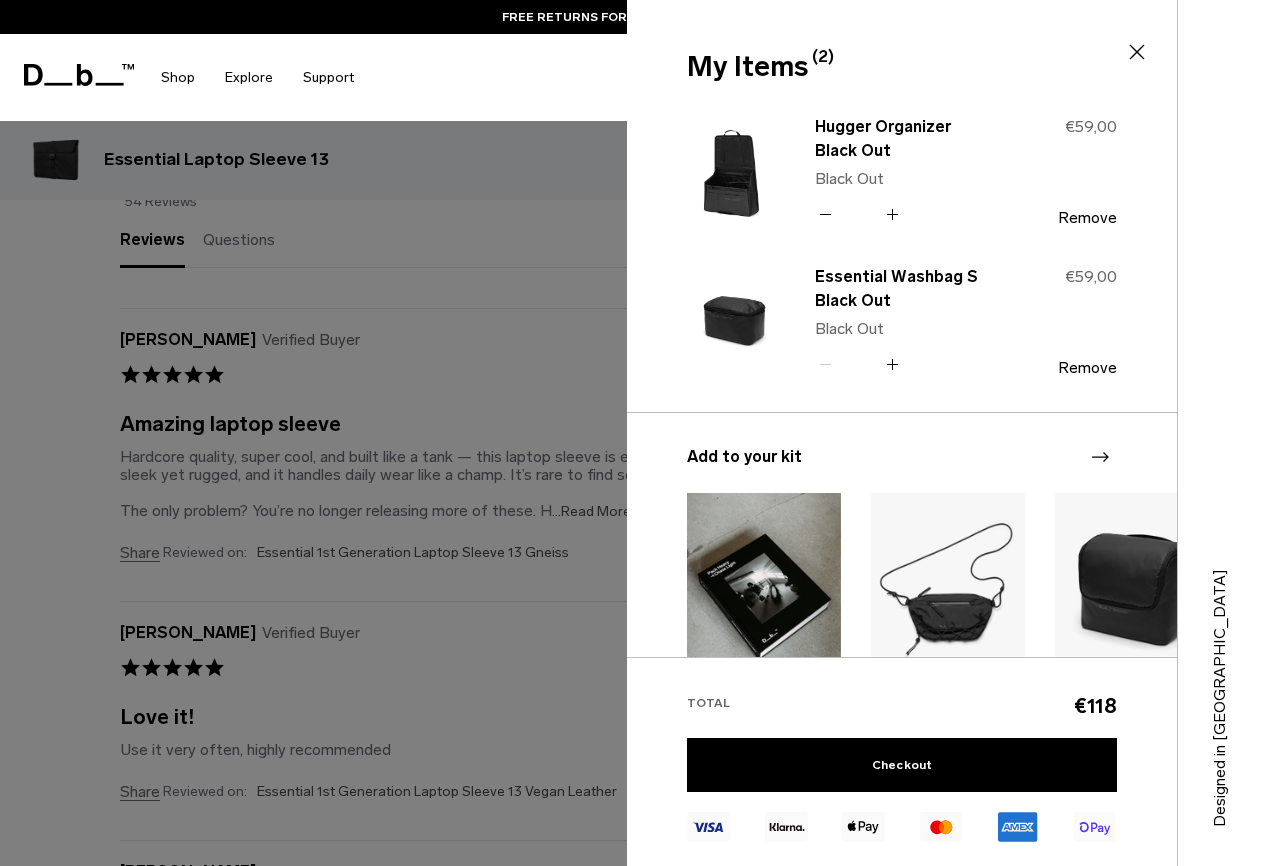 click at bounding box center [735, 321] 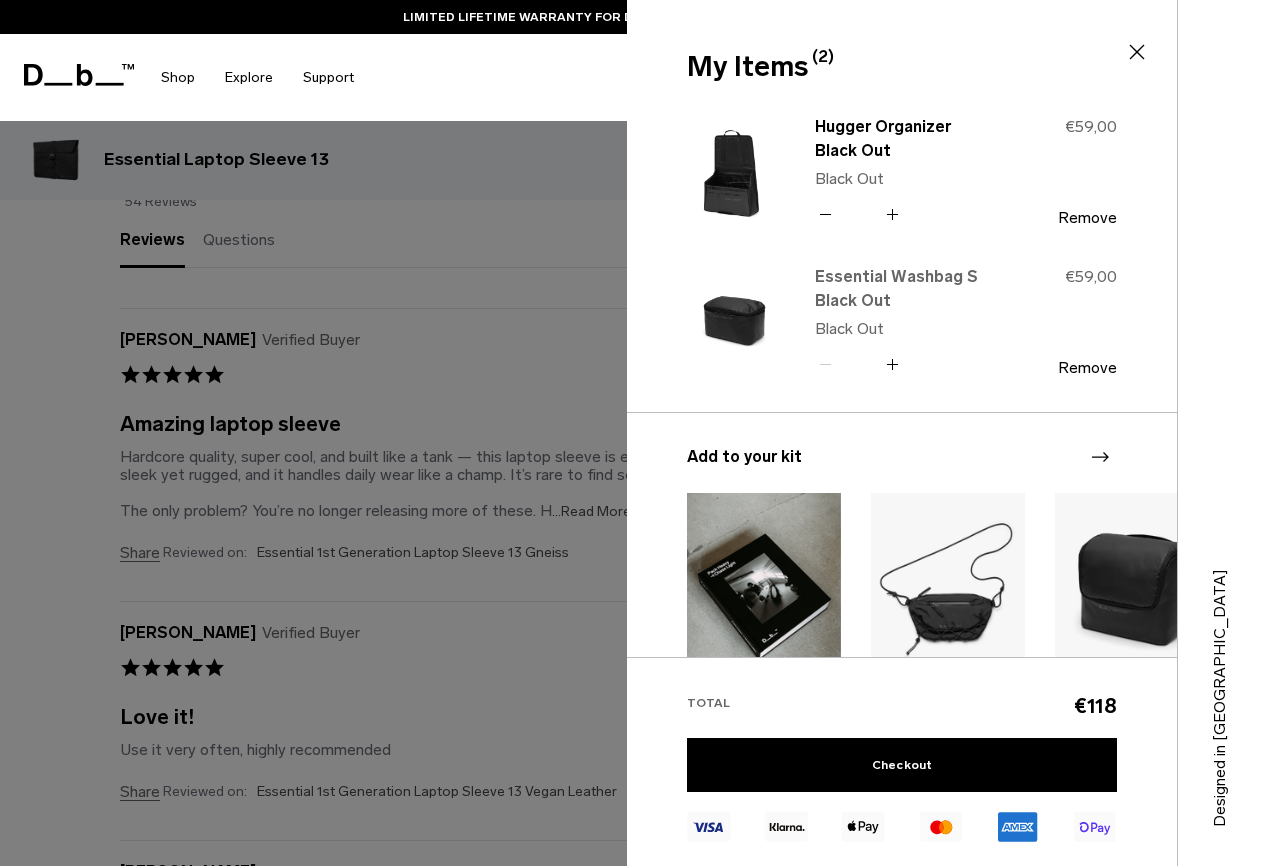 scroll, scrollTop: 0, scrollLeft: 0, axis: both 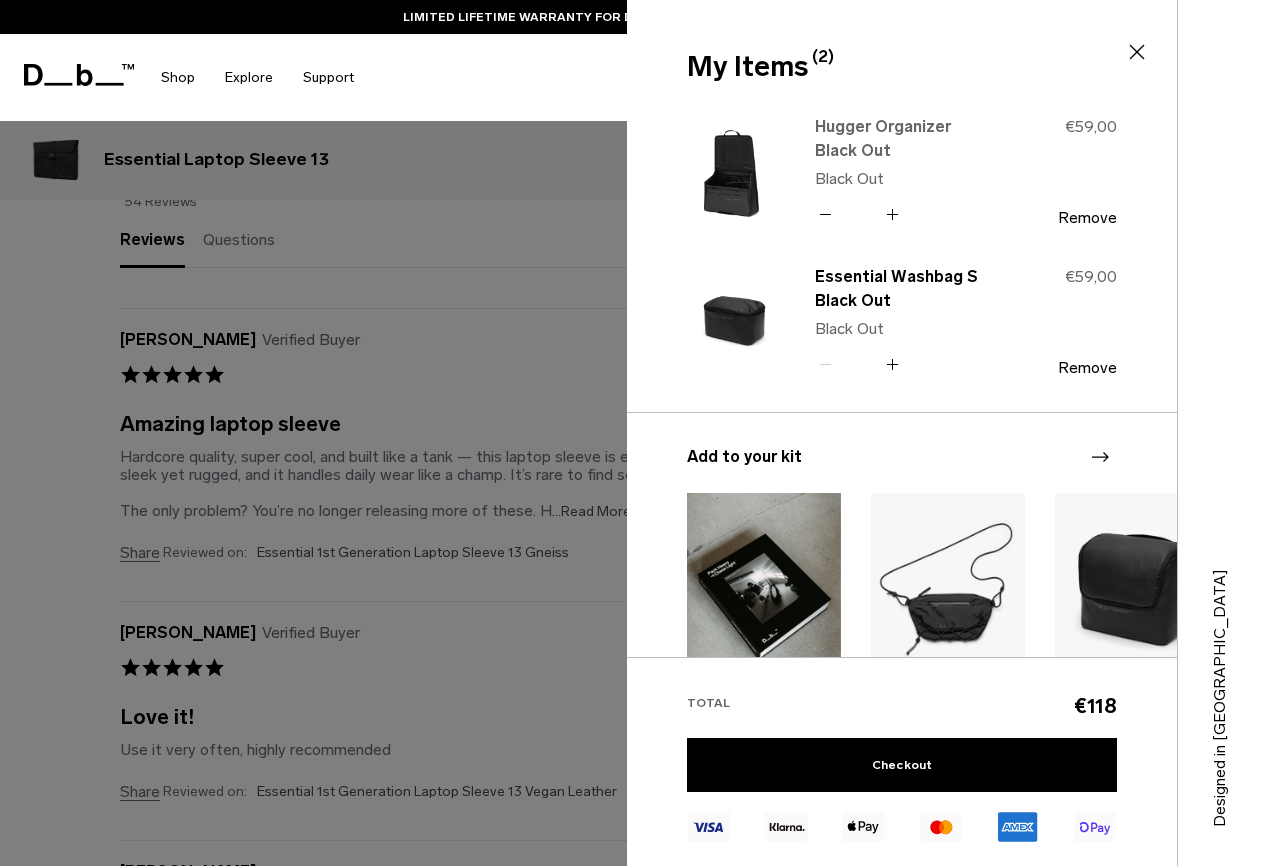 click on "Hugger Organizer Black Out" at bounding box center (903, 139) 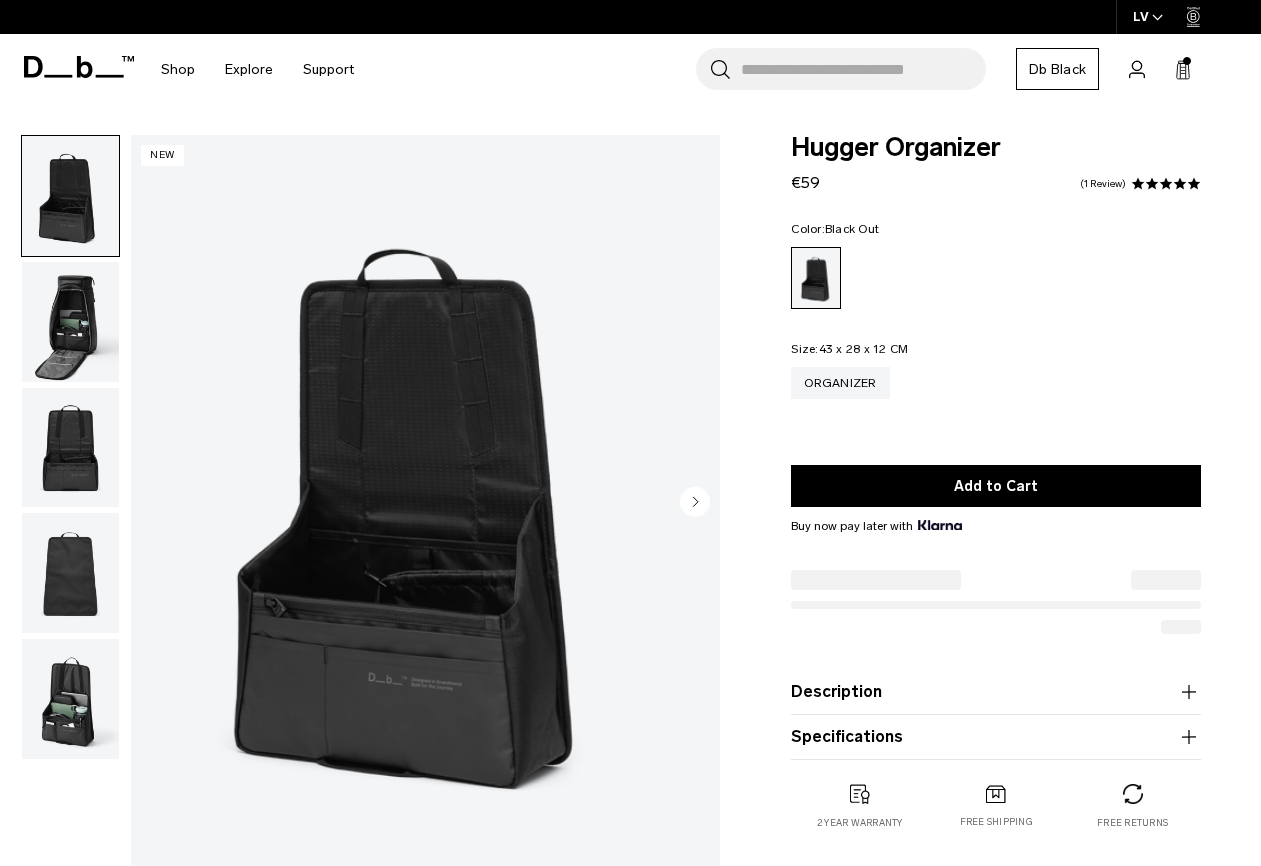 scroll, scrollTop: 0, scrollLeft: 0, axis: both 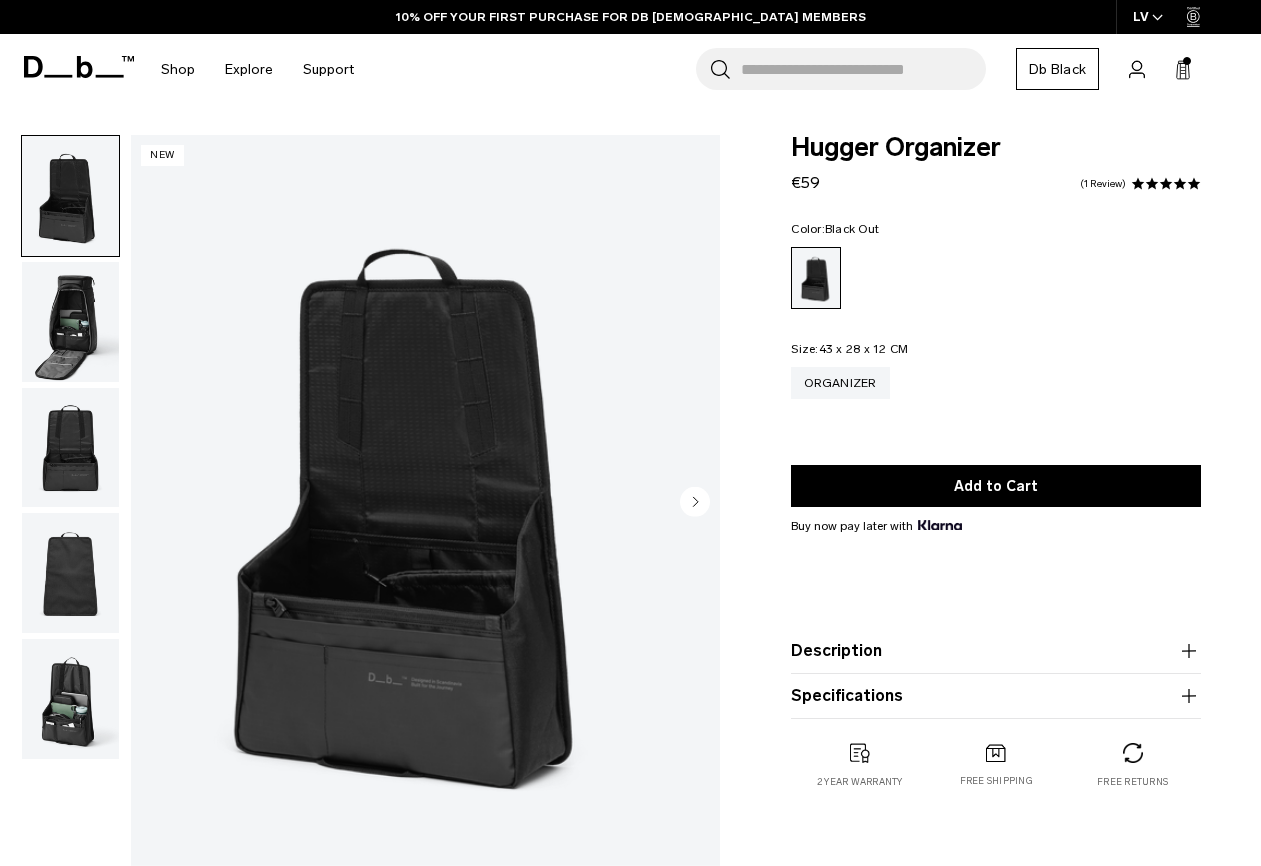 click 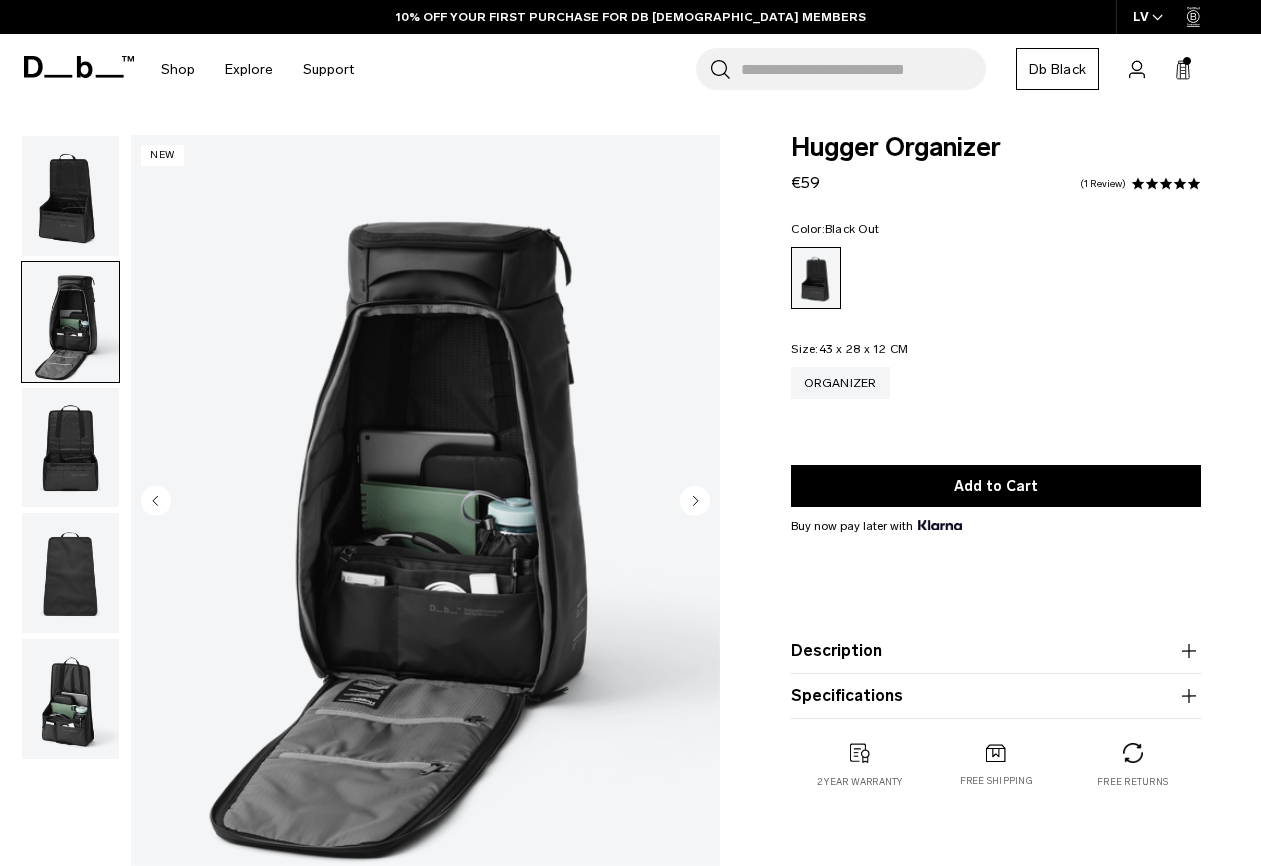 click 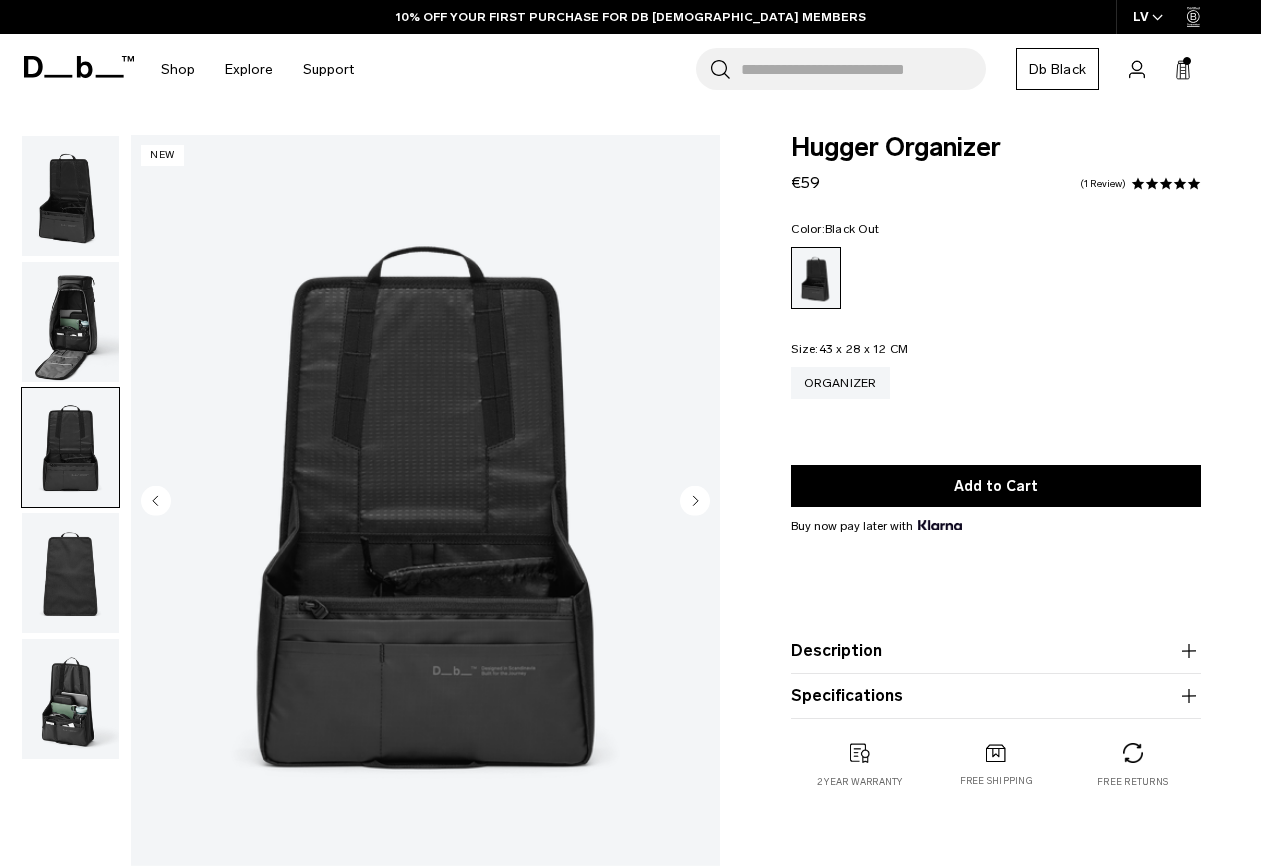 click 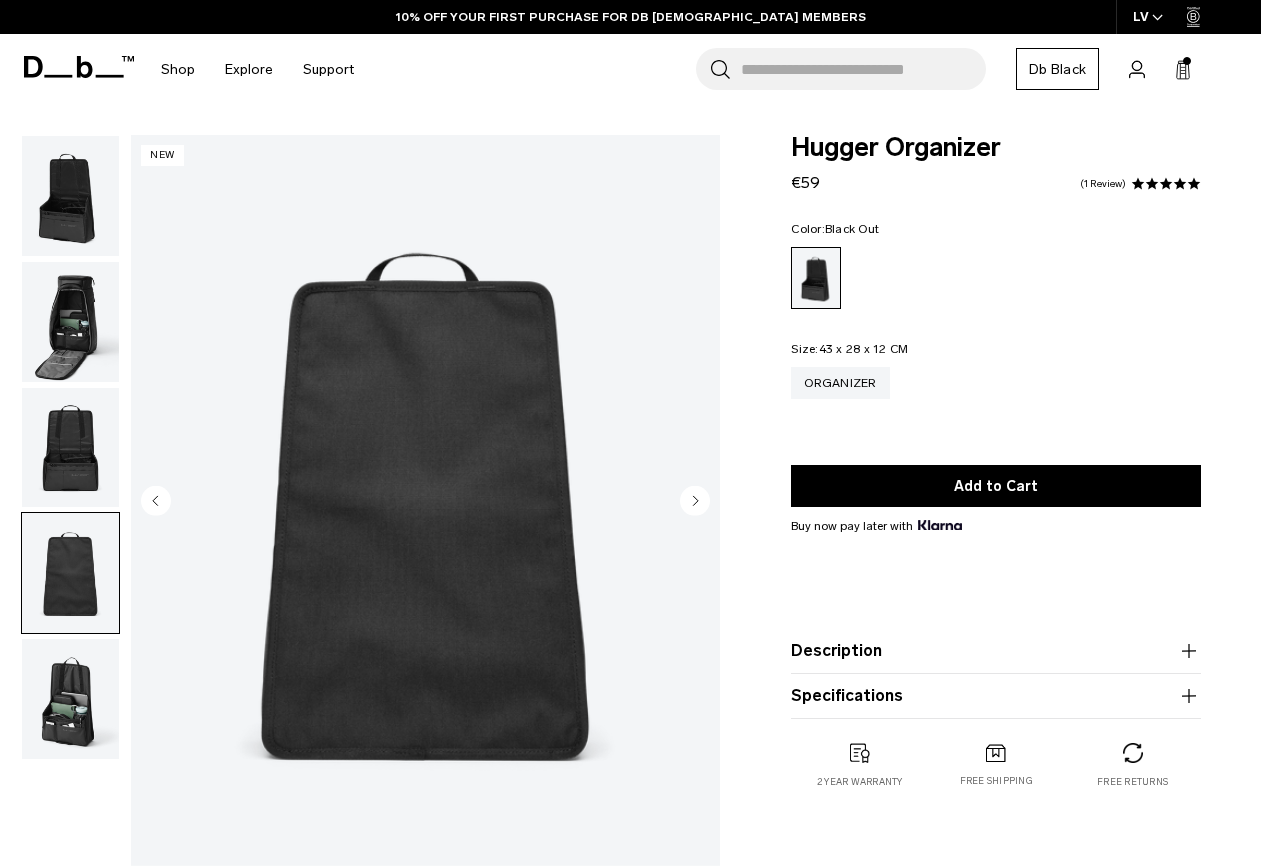click 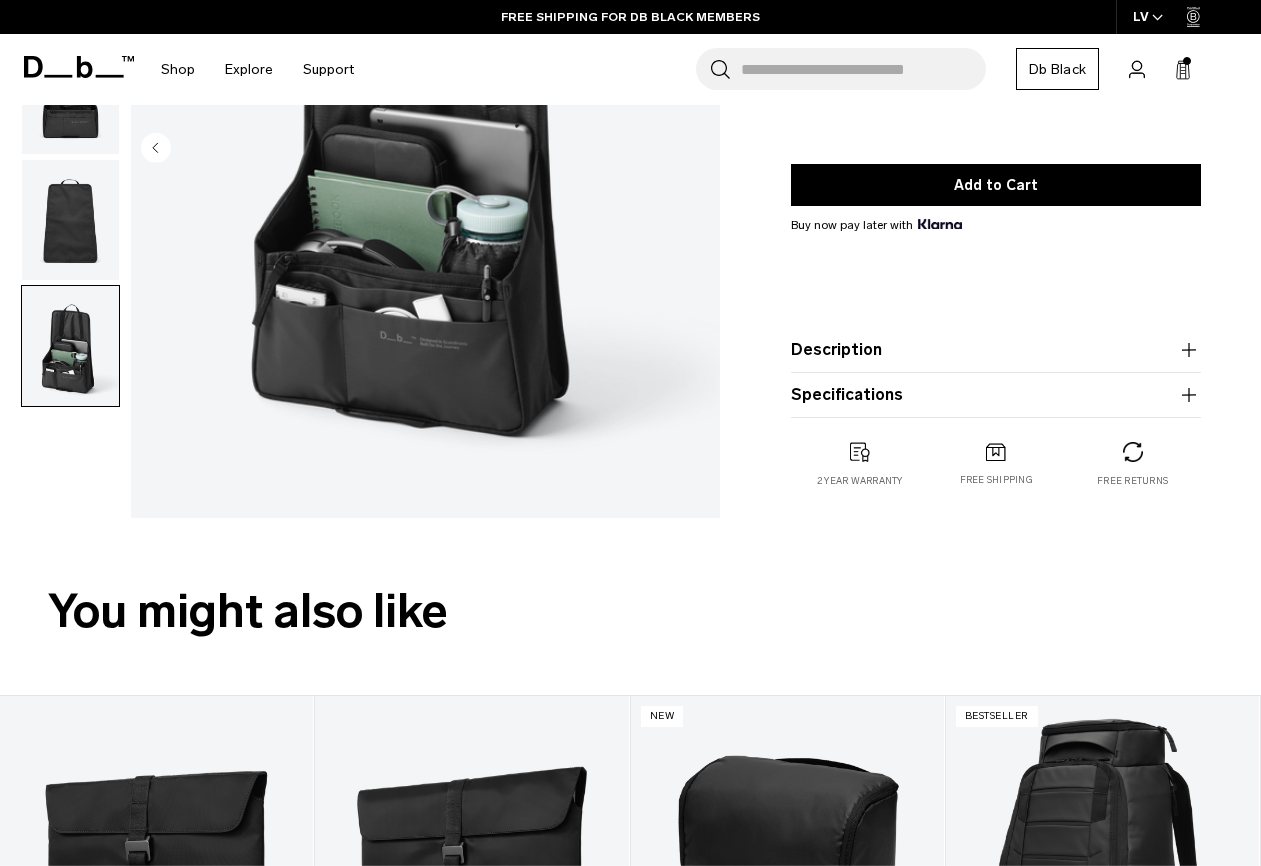 scroll, scrollTop: 358, scrollLeft: 0, axis: vertical 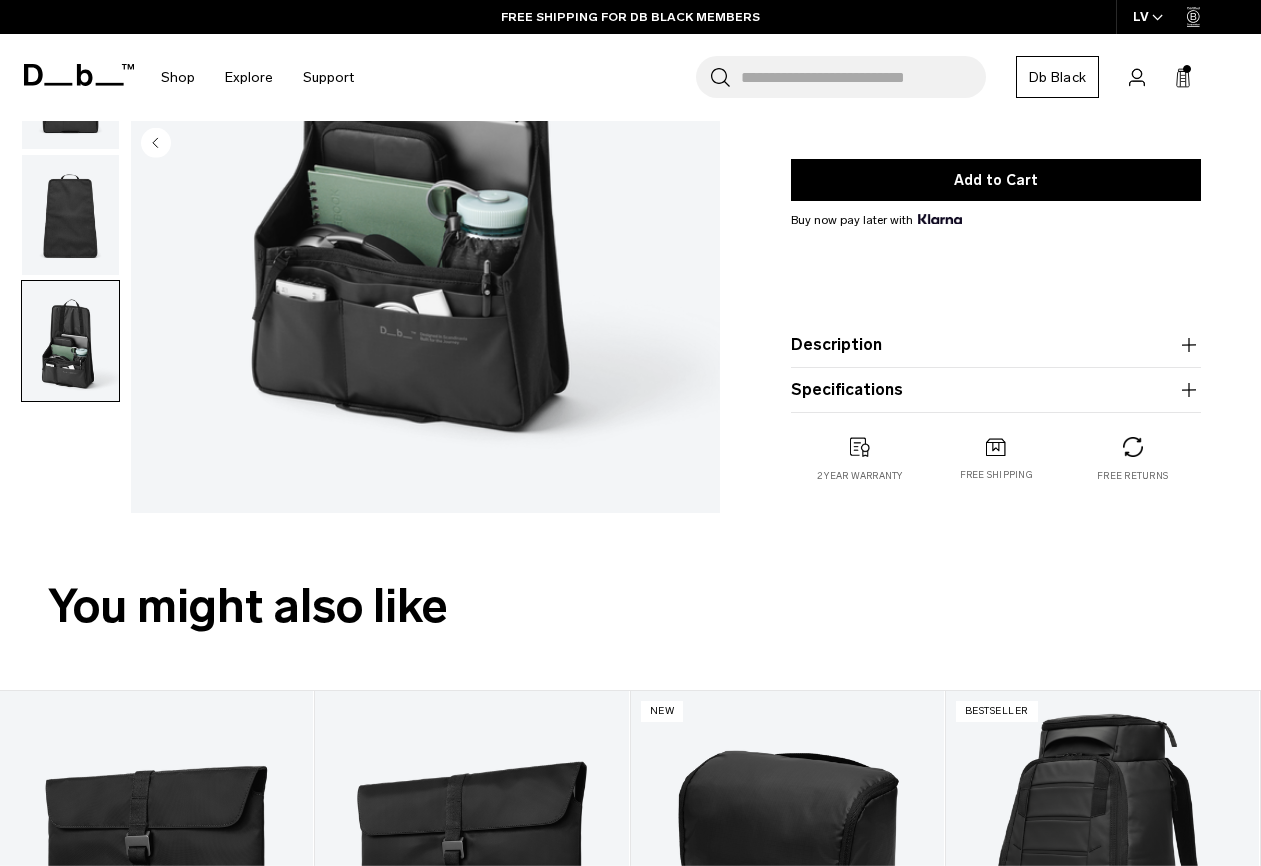 click on "Specifications" at bounding box center (996, 390) 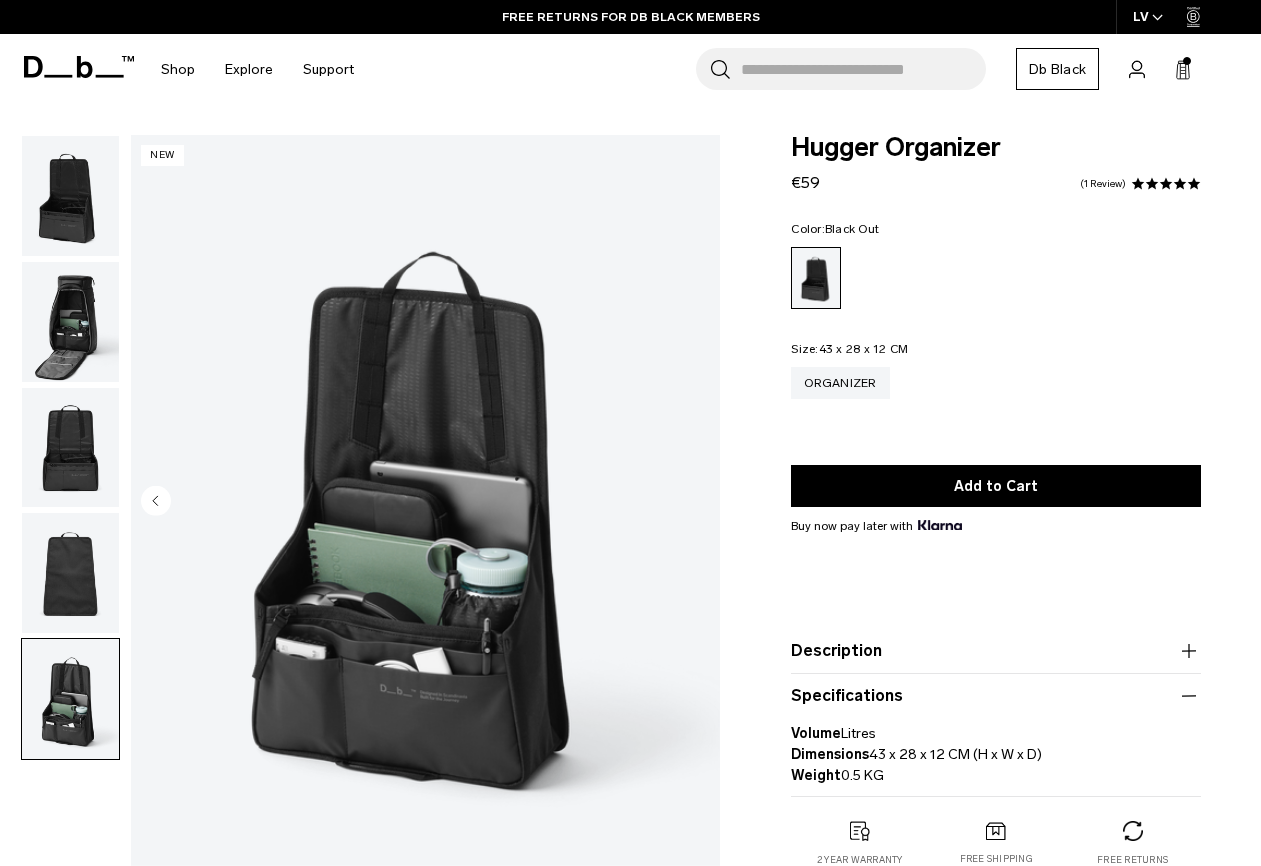 scroll, scrollTop: 0, scrollLeft: 0, axis: both 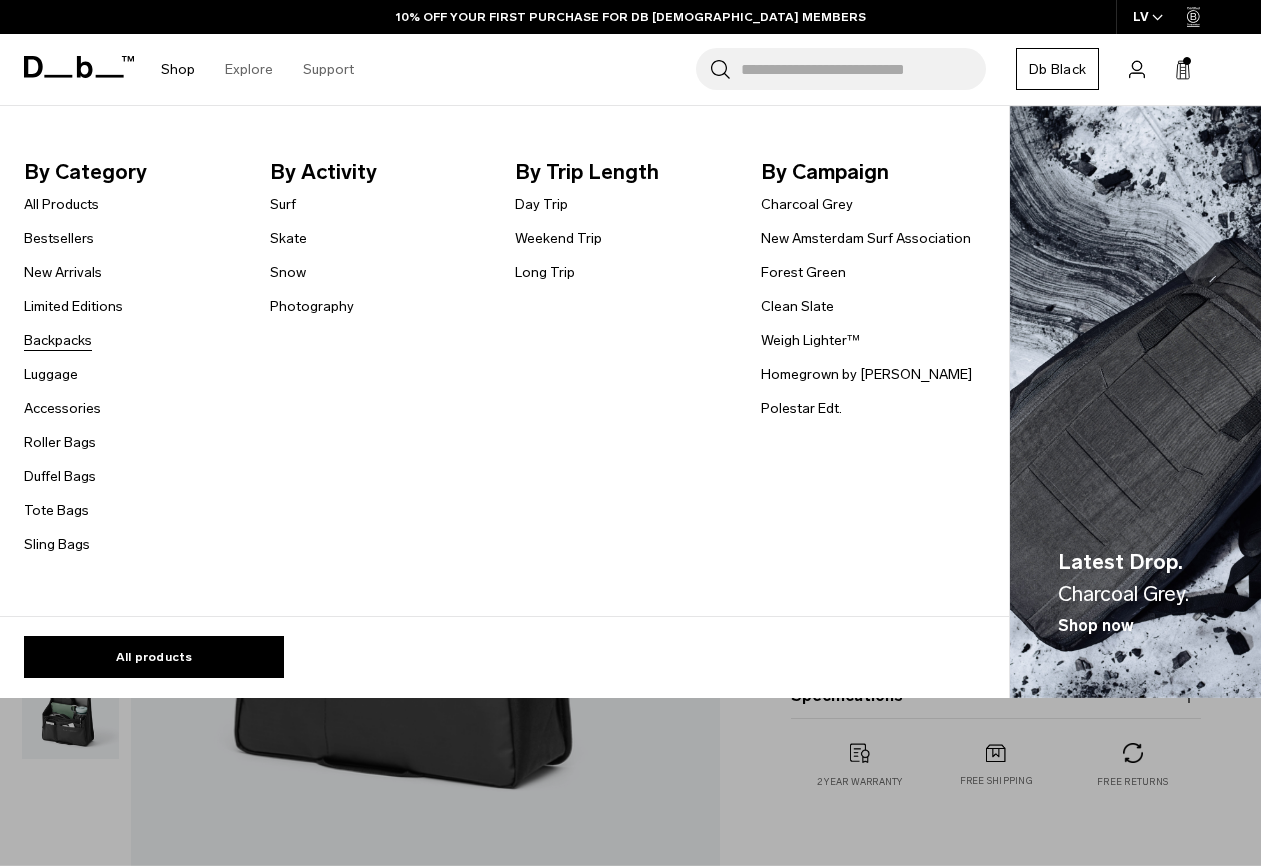 click on "Backpacks" at bounding box center [58, 340] 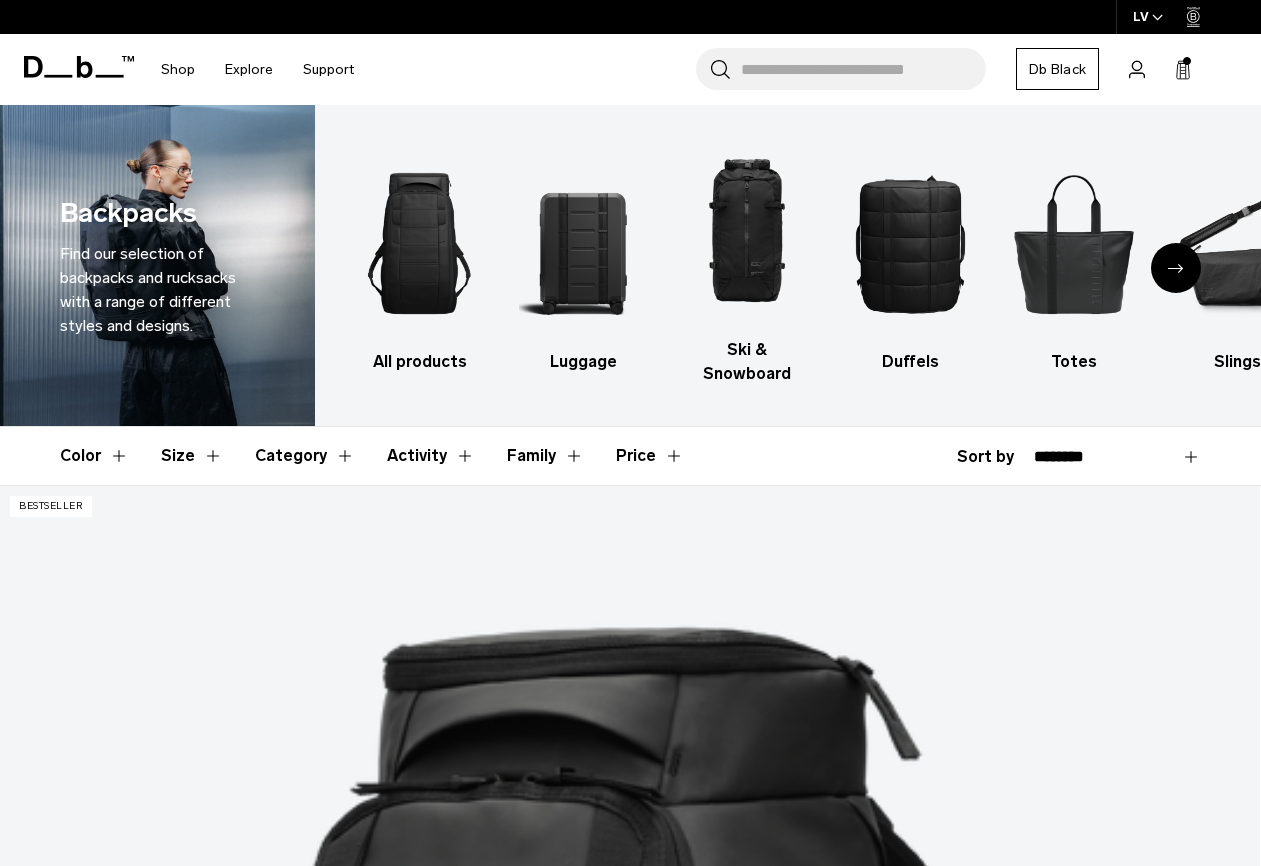 scroll, scrollTop: 0, scrollLeft: 0, axis: both 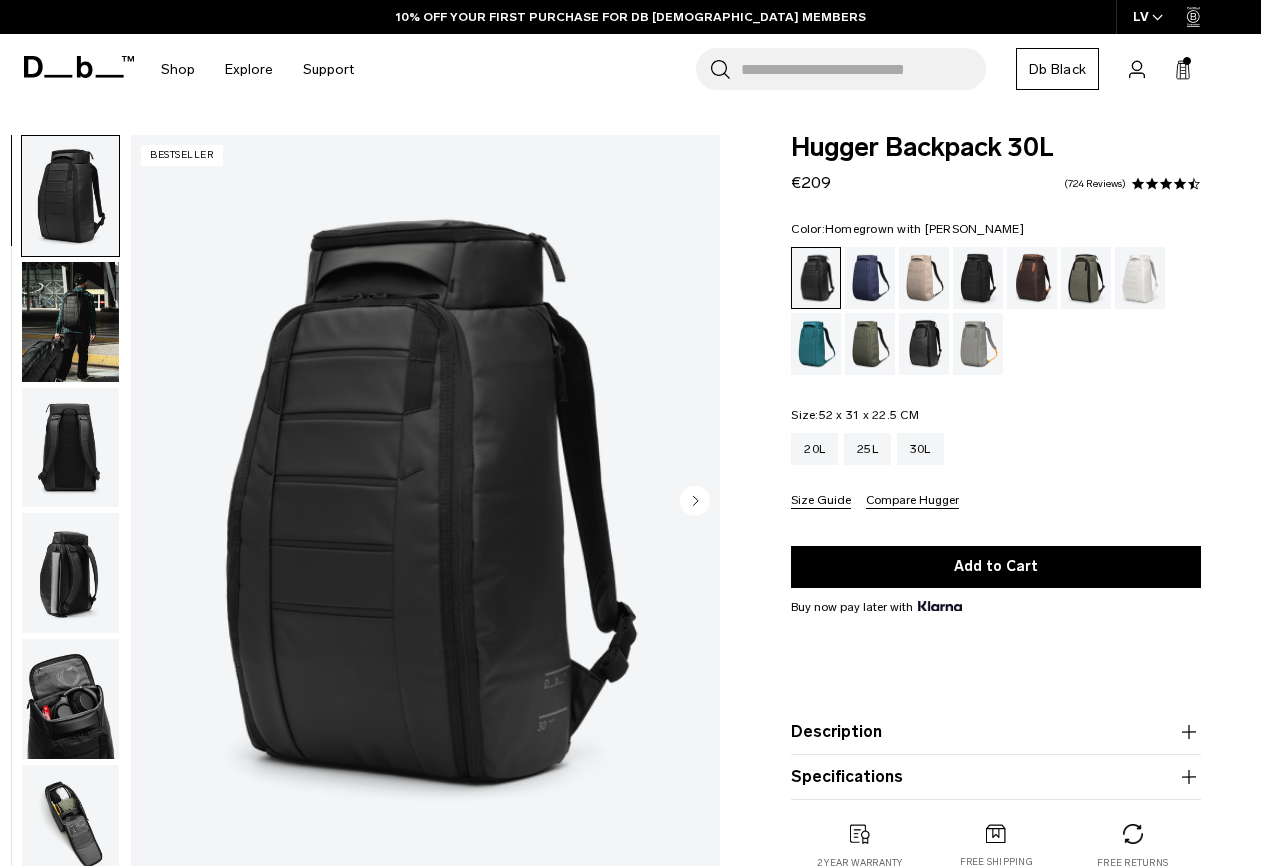 click at bounding box center (978, 278) 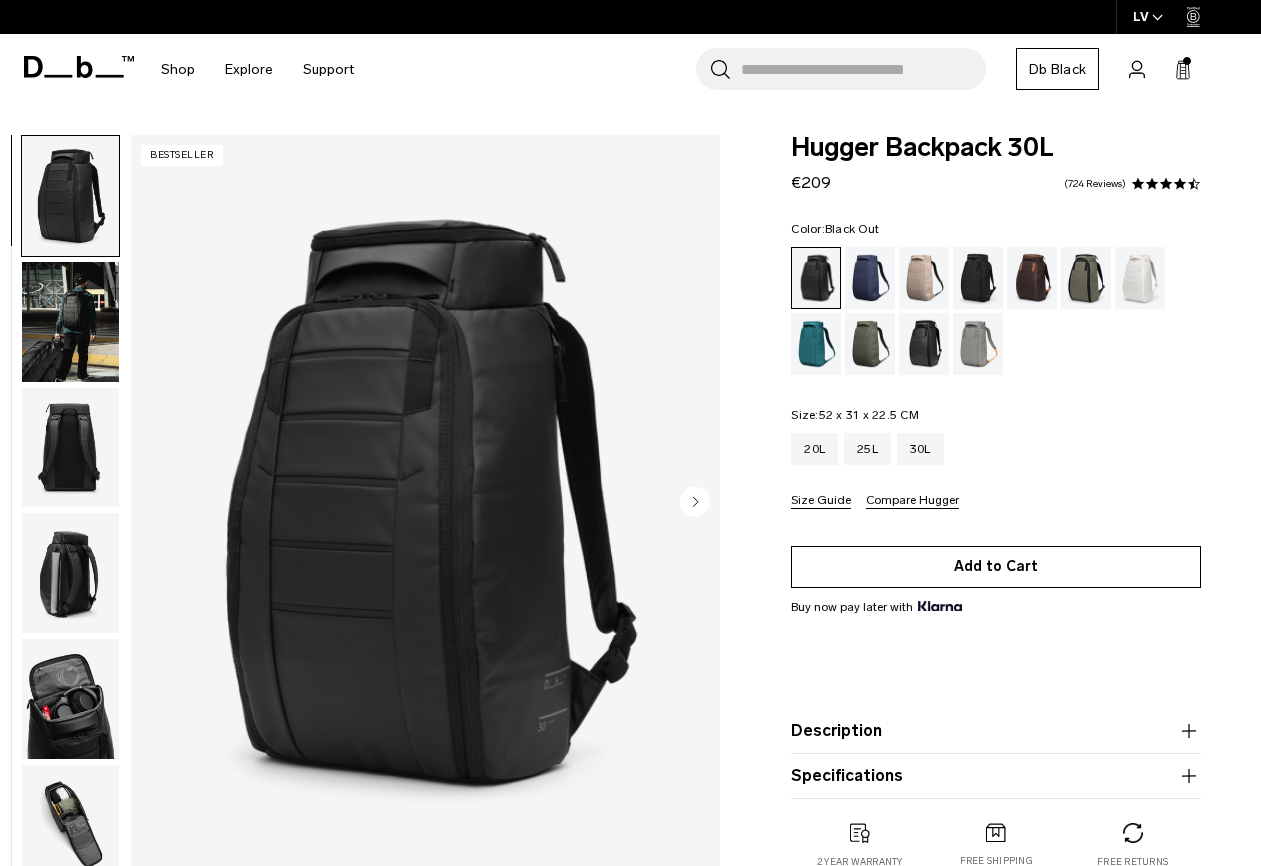scroll, scrollTop: 0, scrollLeft: 0, axis: both 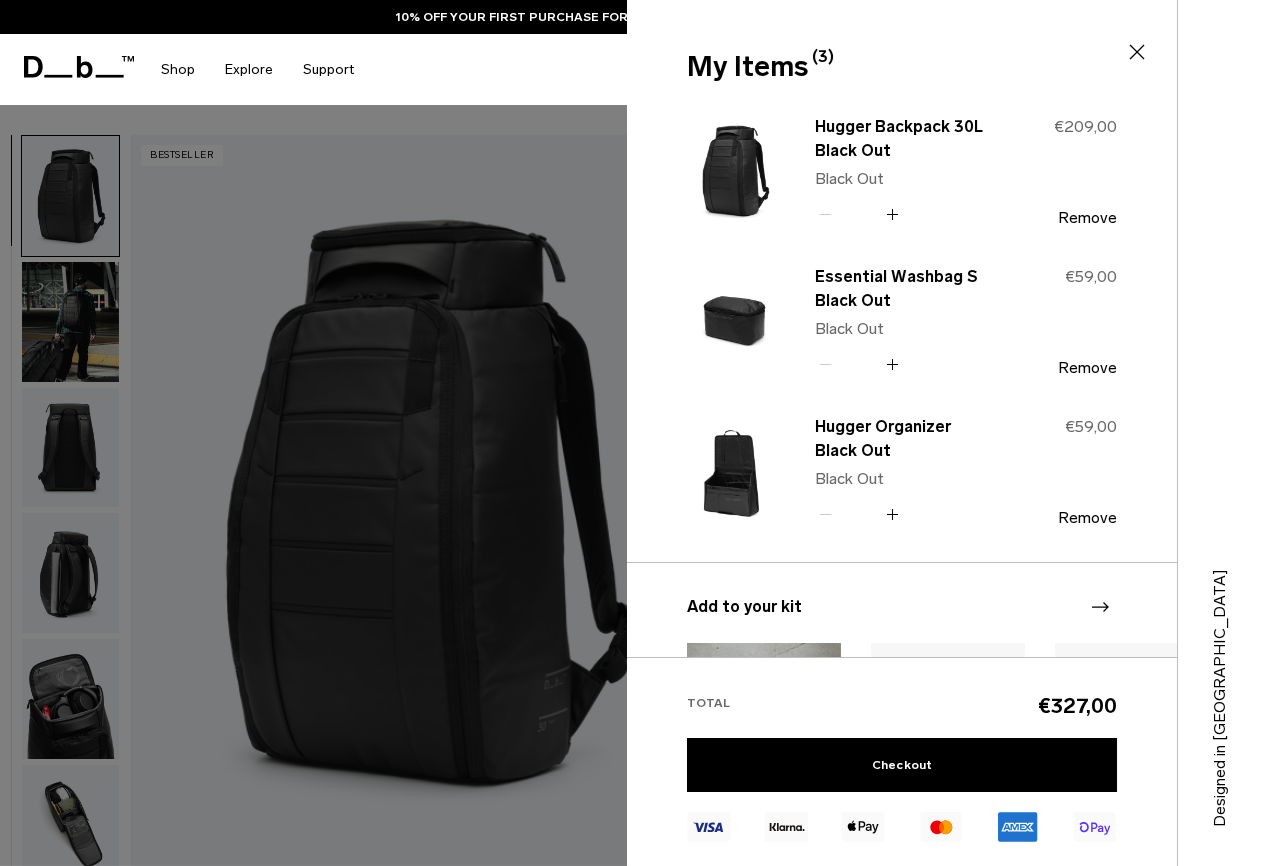 click 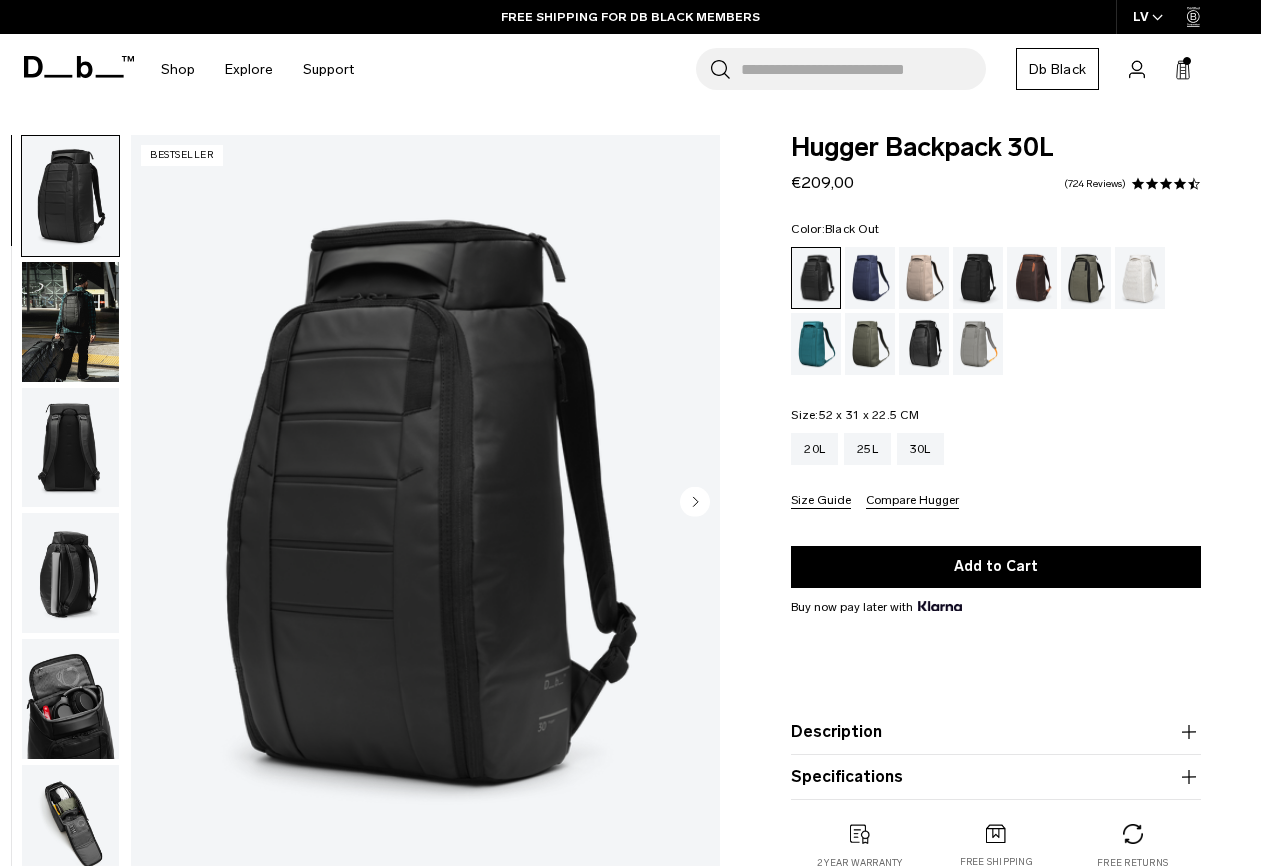 click at bounding box center (70, 322) 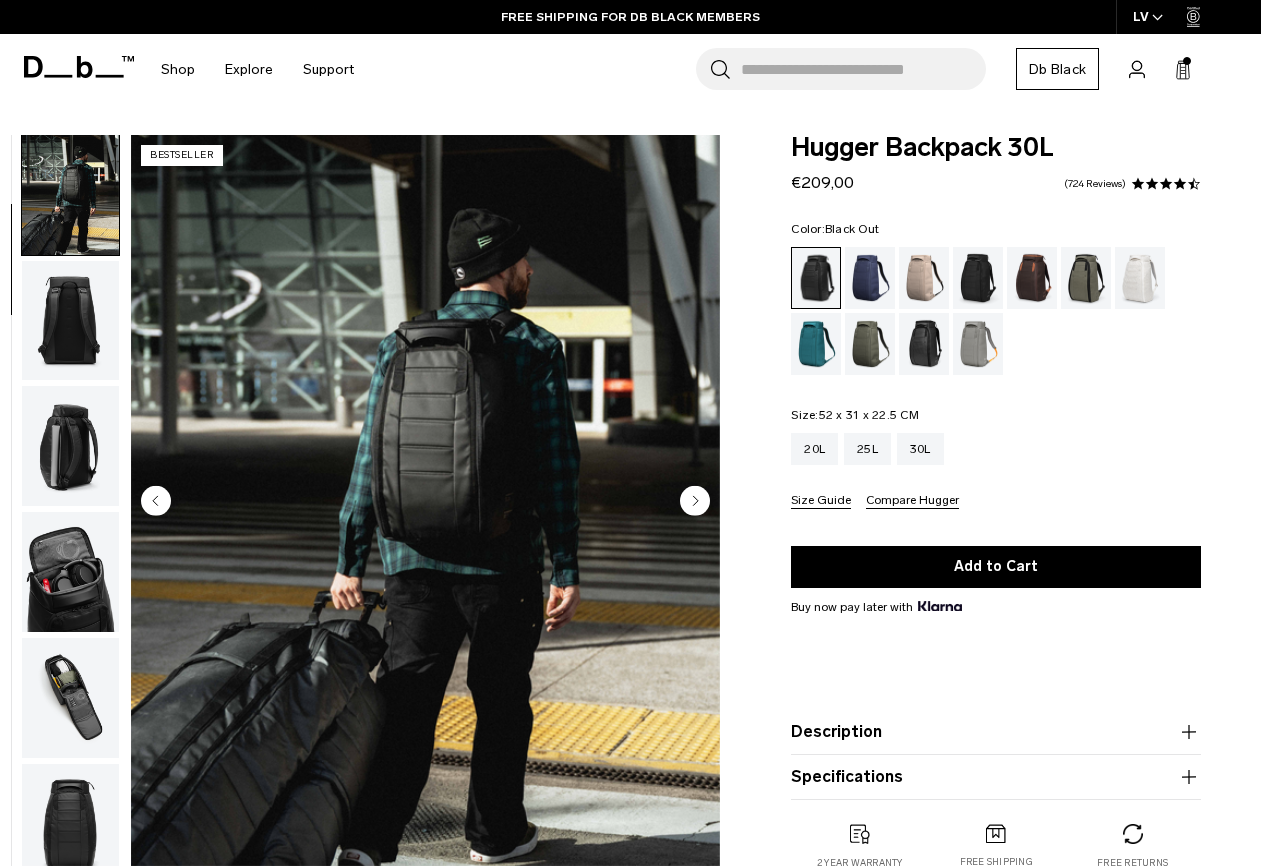 click at bounding box center (70, 446) 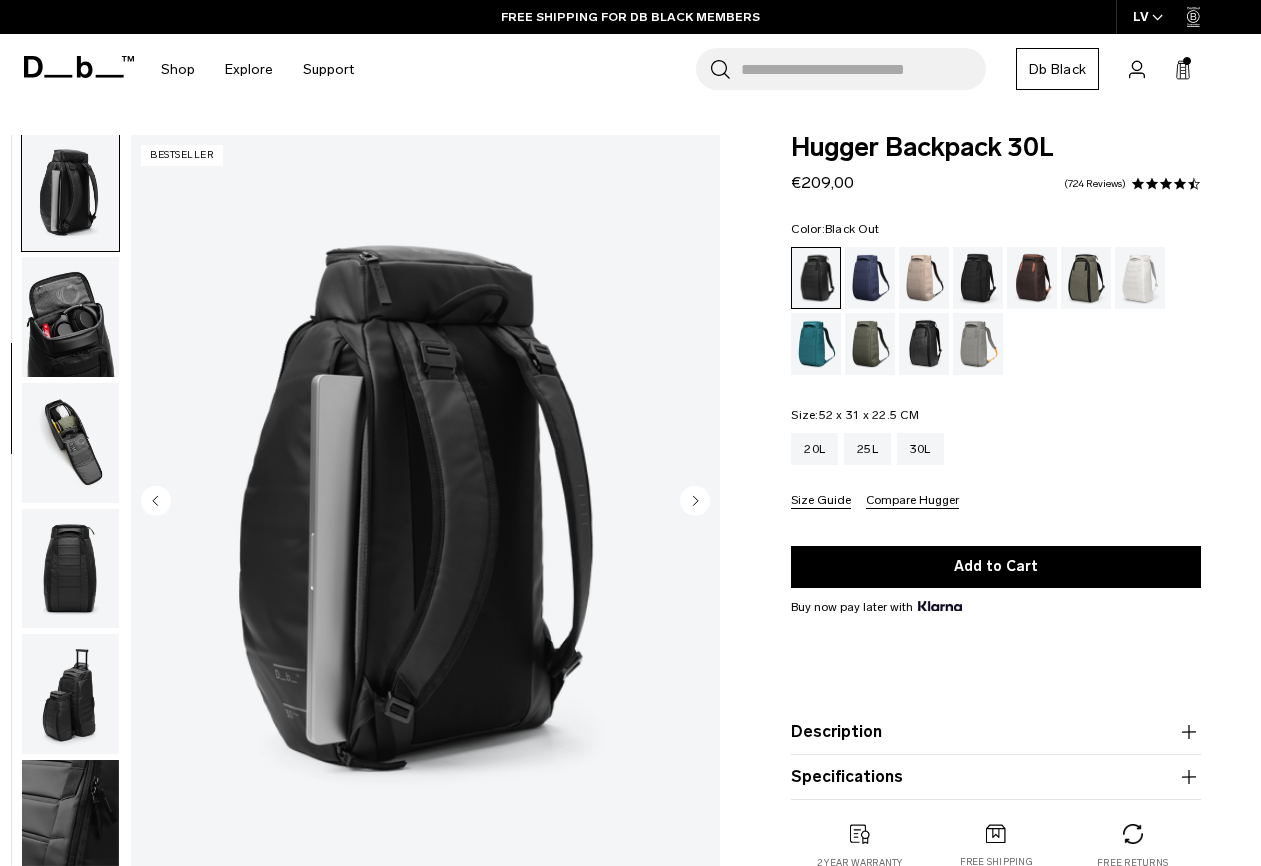 click at bounding box center [70, 443] 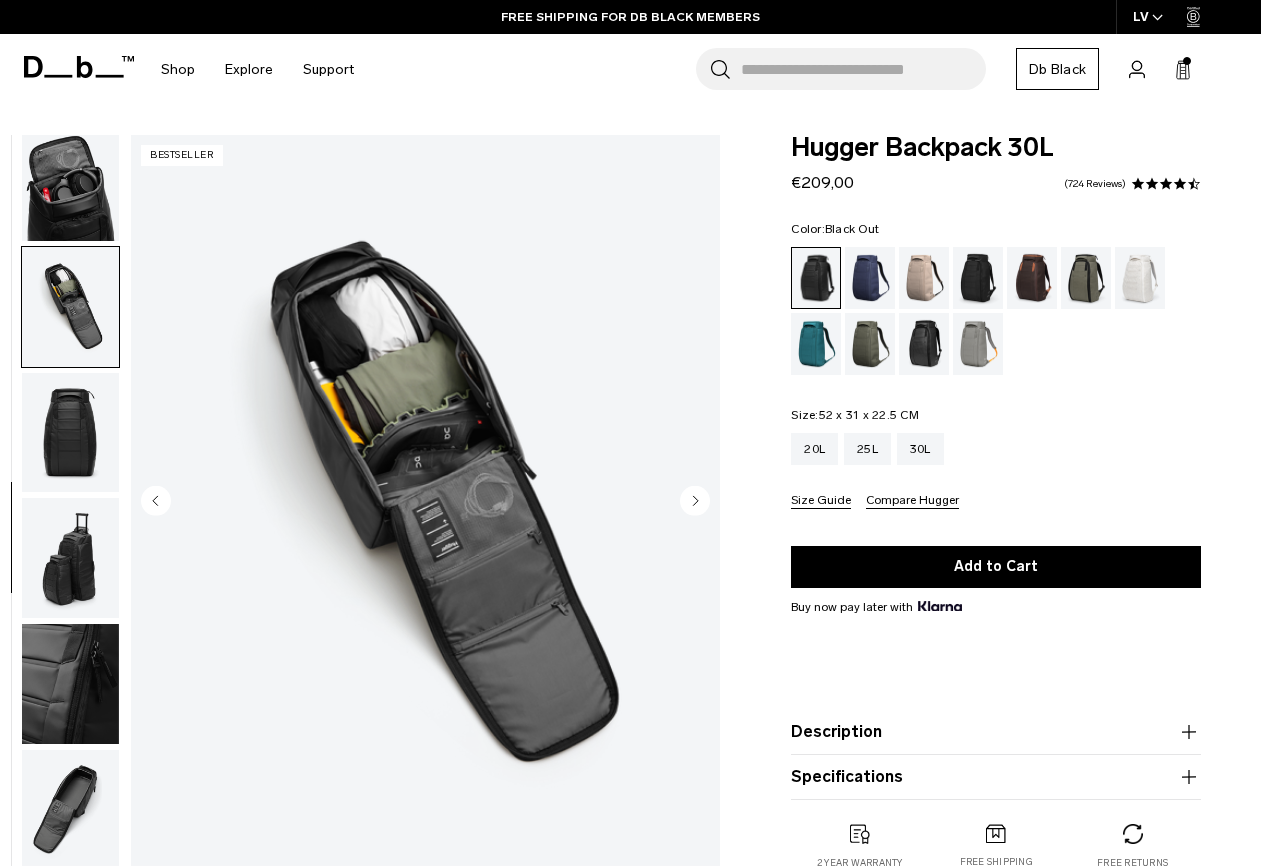 click at bounding box center (70, 181) 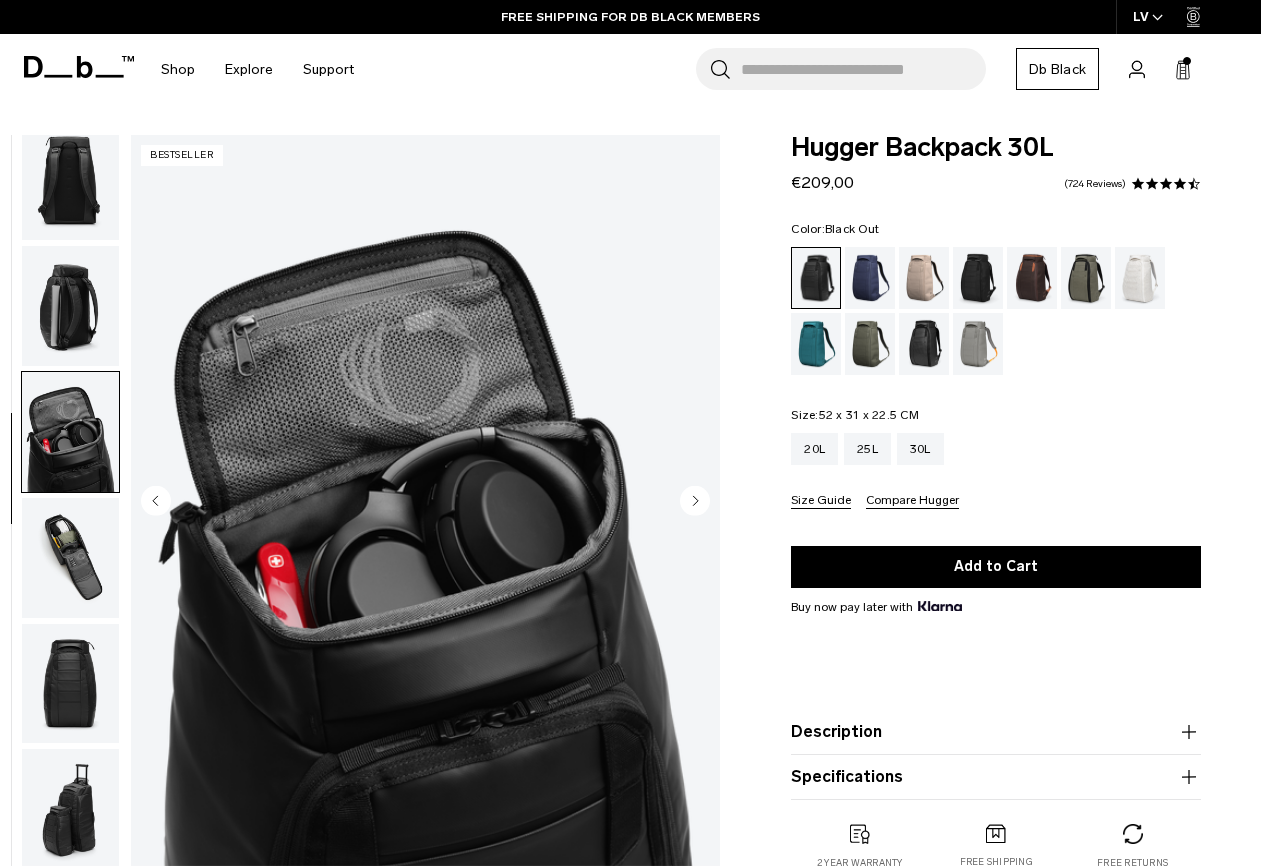 click at bounding box center [70, 306] 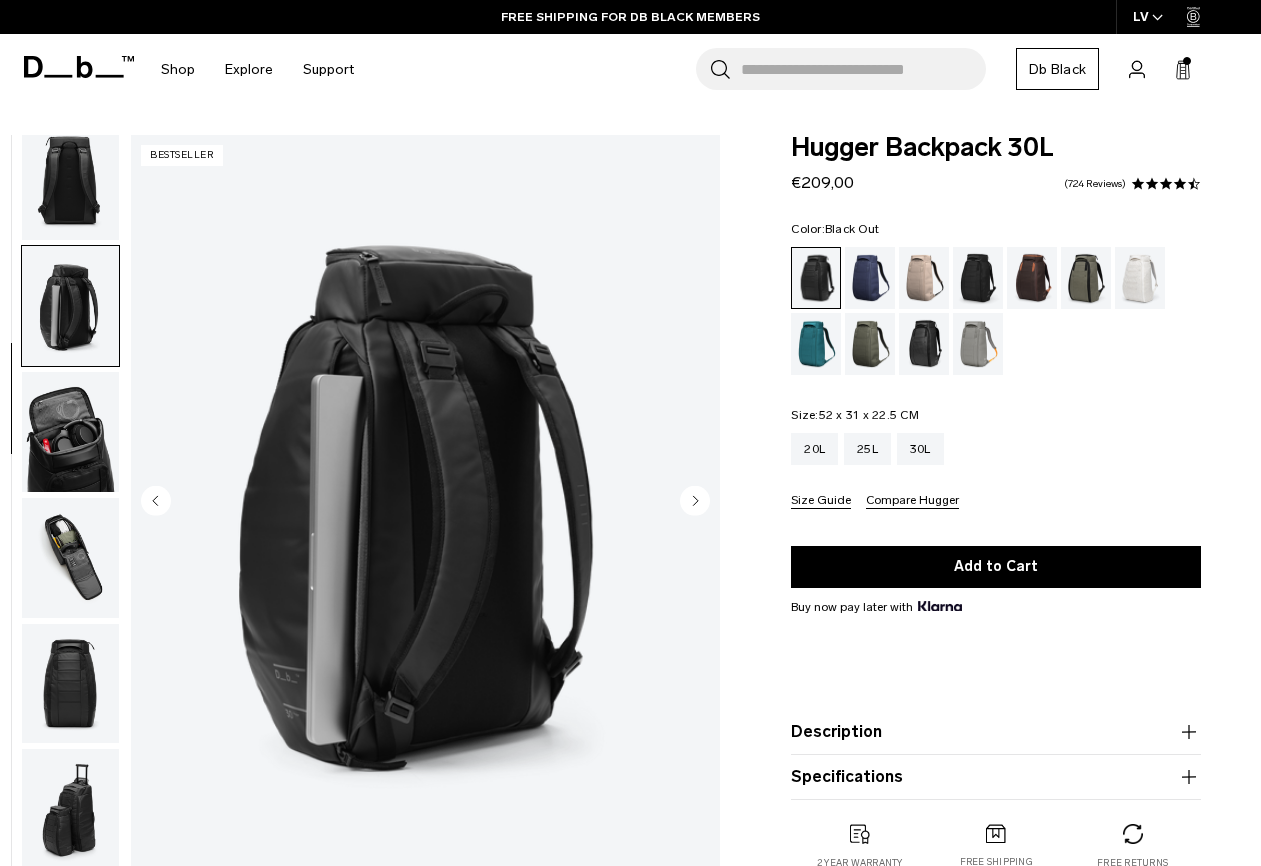 scroll, scrollTop: 382, scrollLeft: 0, axis: vertical 